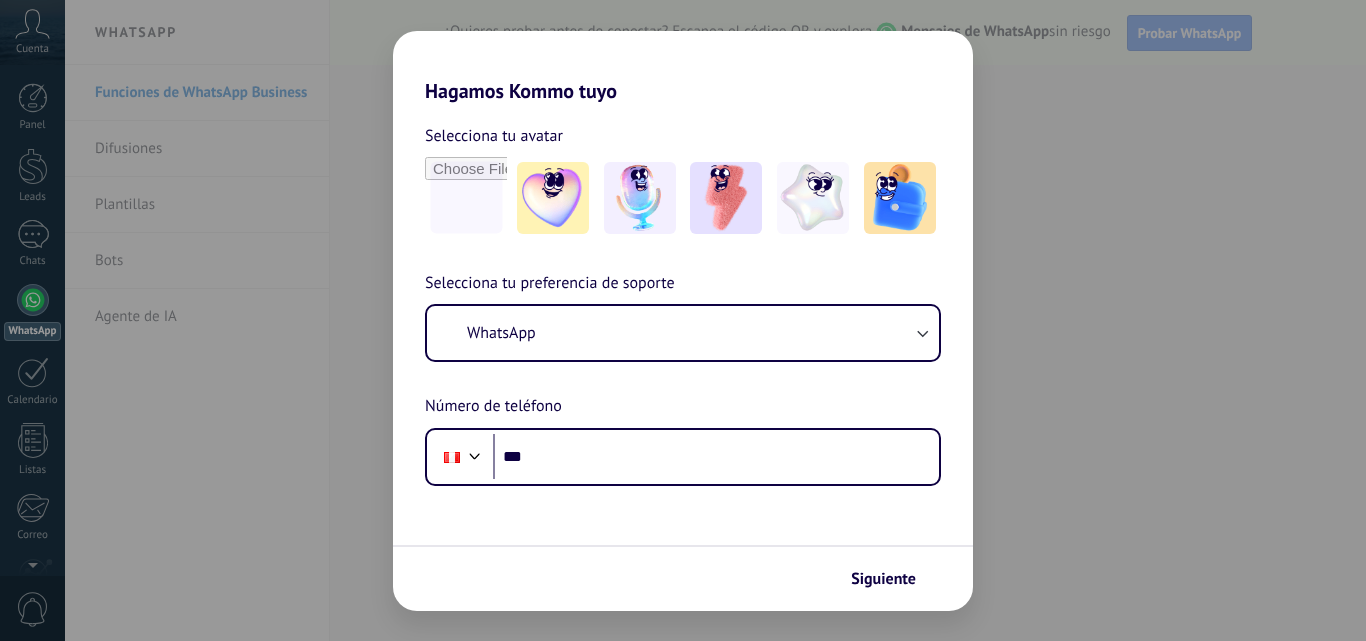 scroll, scrollTop: 0, scrollLeft: 0, axis: both 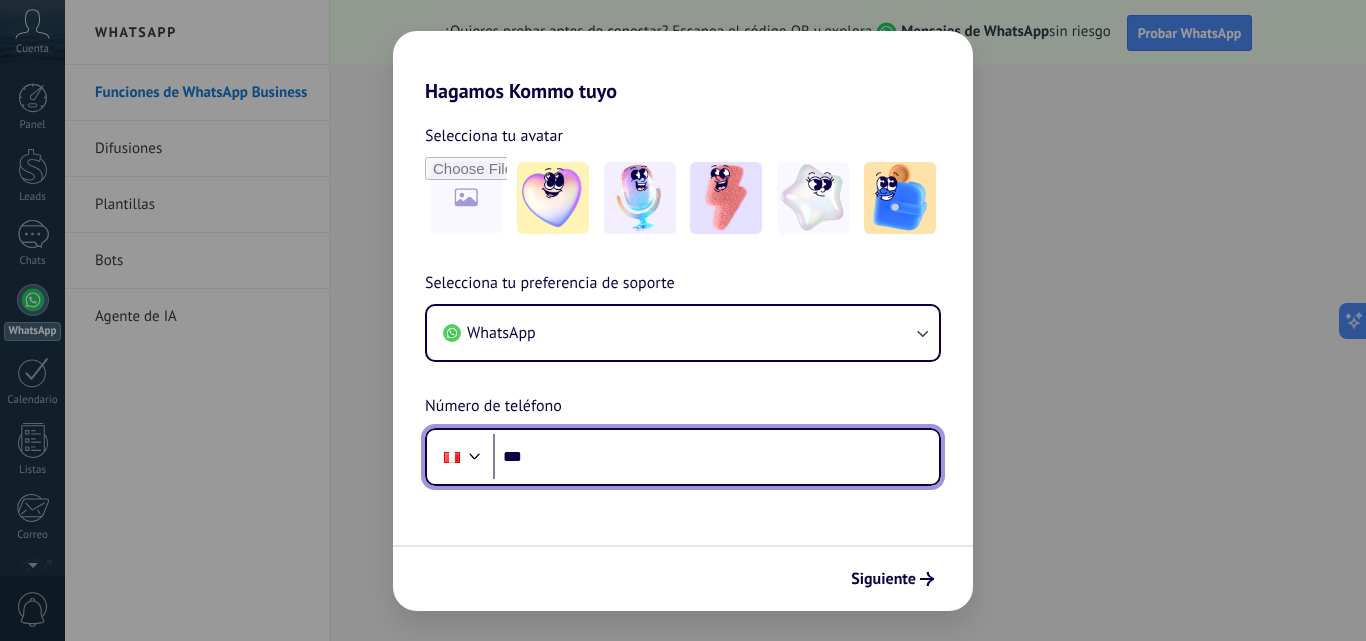 click on "***" at bounding box center [716, 457] 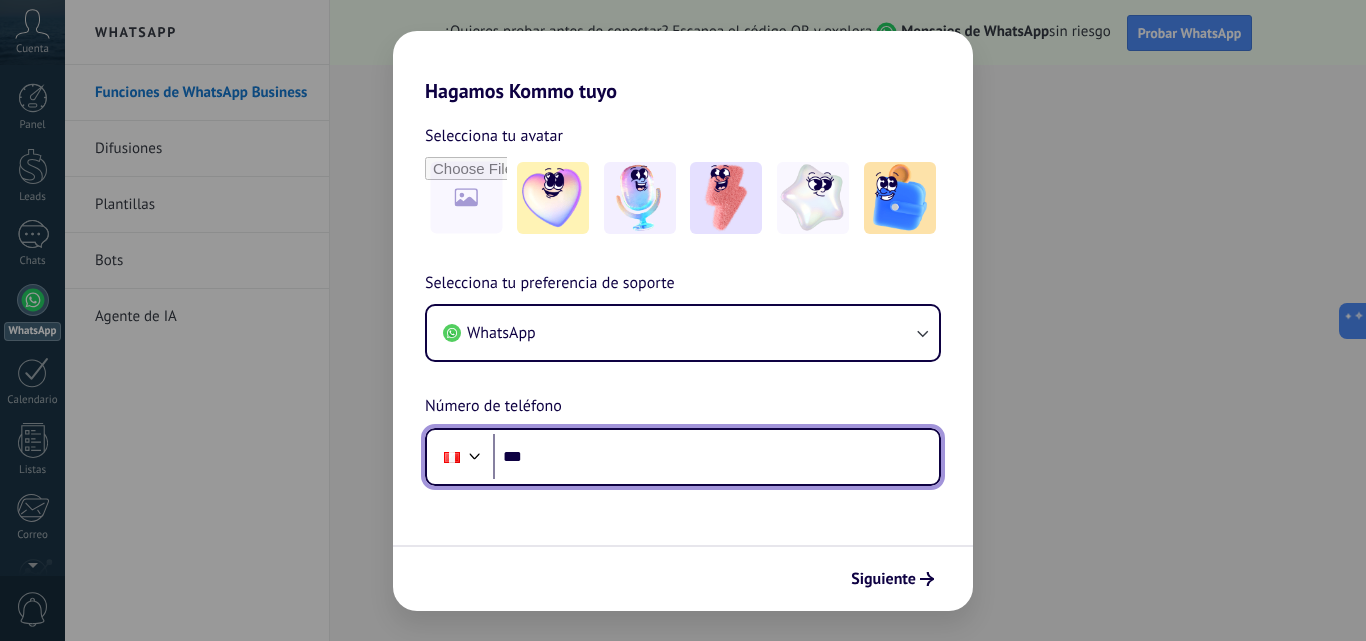click on "***" at bounding box center [716, 457] 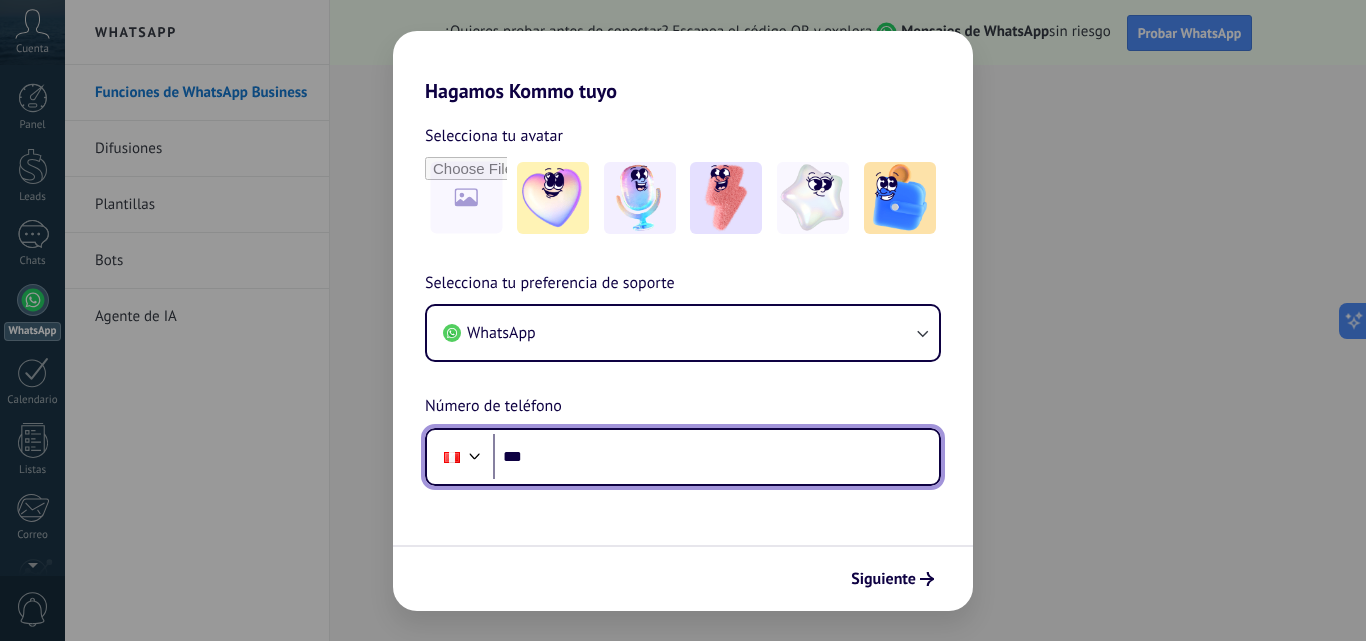 paste on "**********" 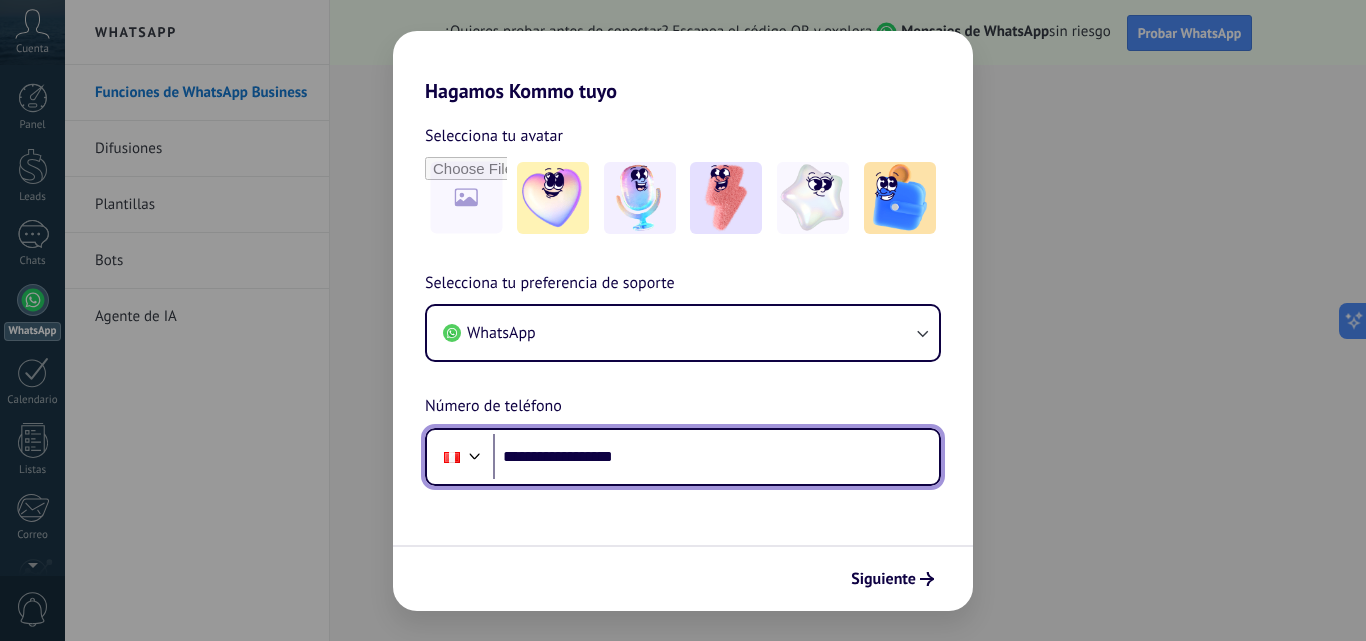click on "**********" at bounding box center (716, 457) 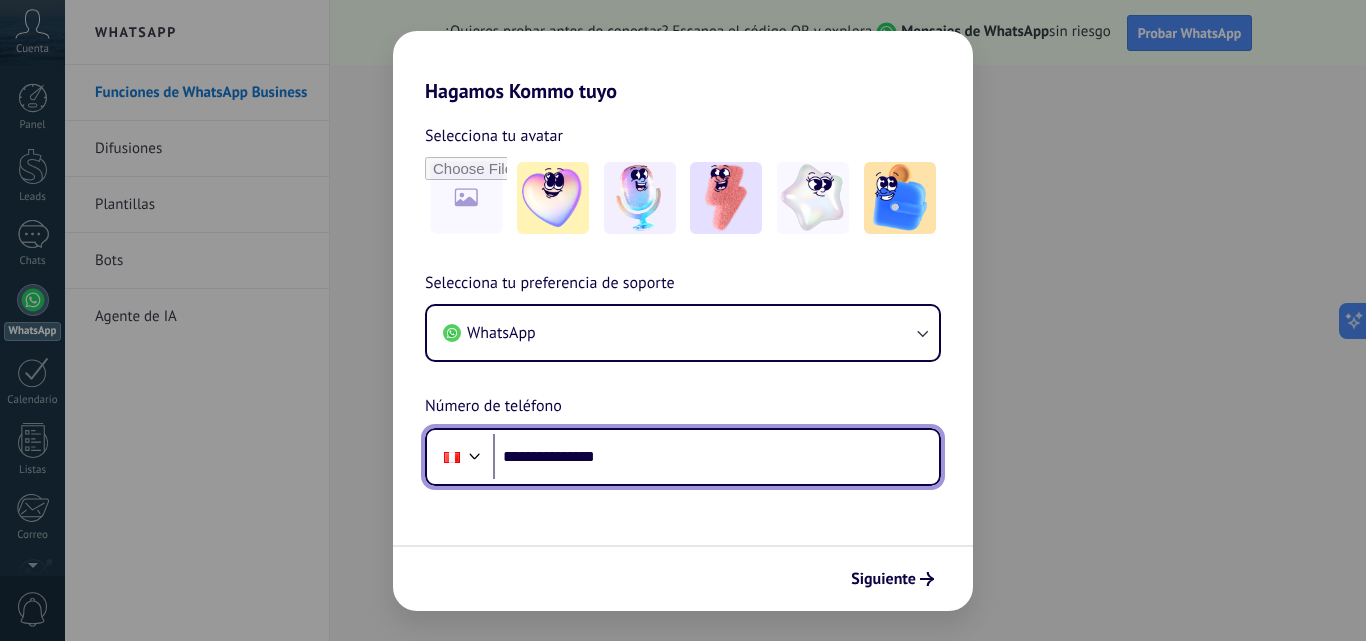 click on "**********" at bounding box center (716, 457) 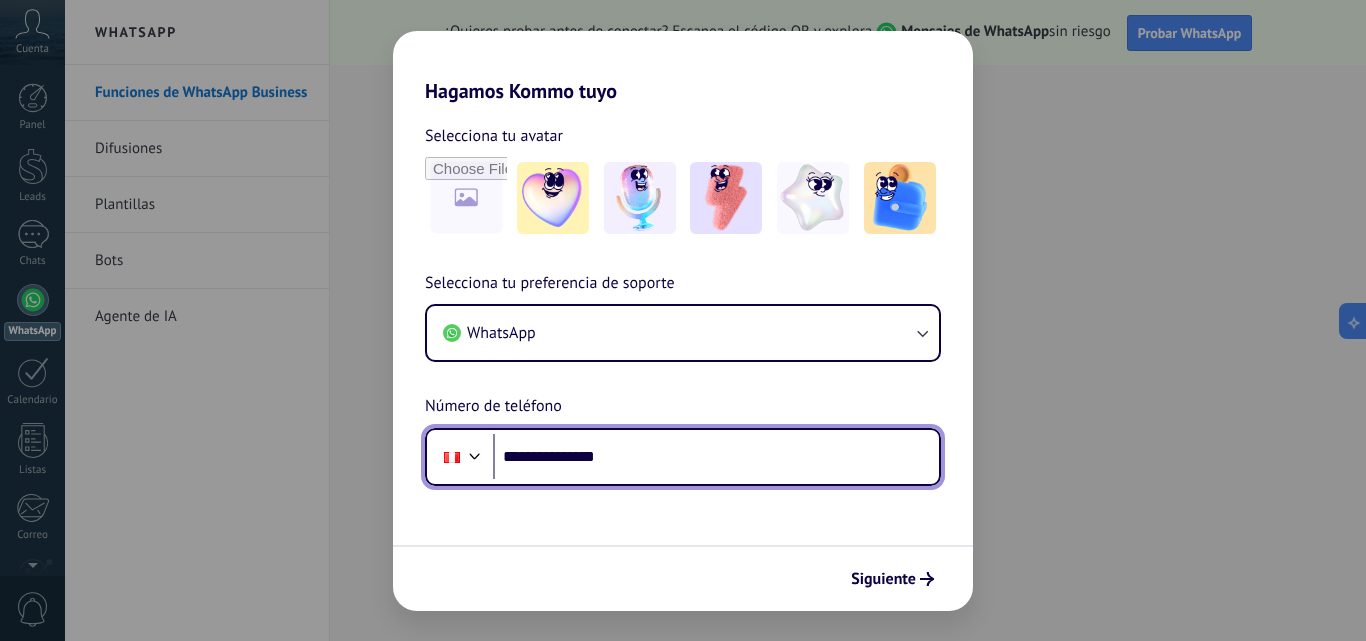type on "**********" 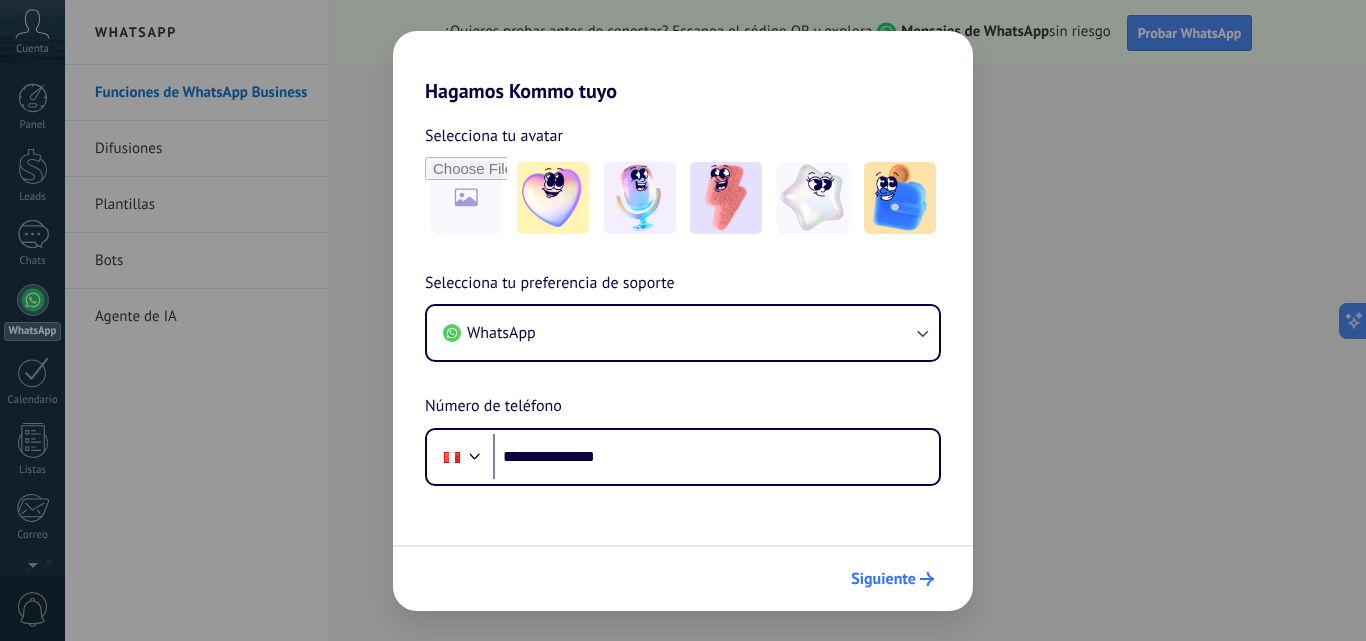 click on "Siguiente" at bounding box center [883, 579] 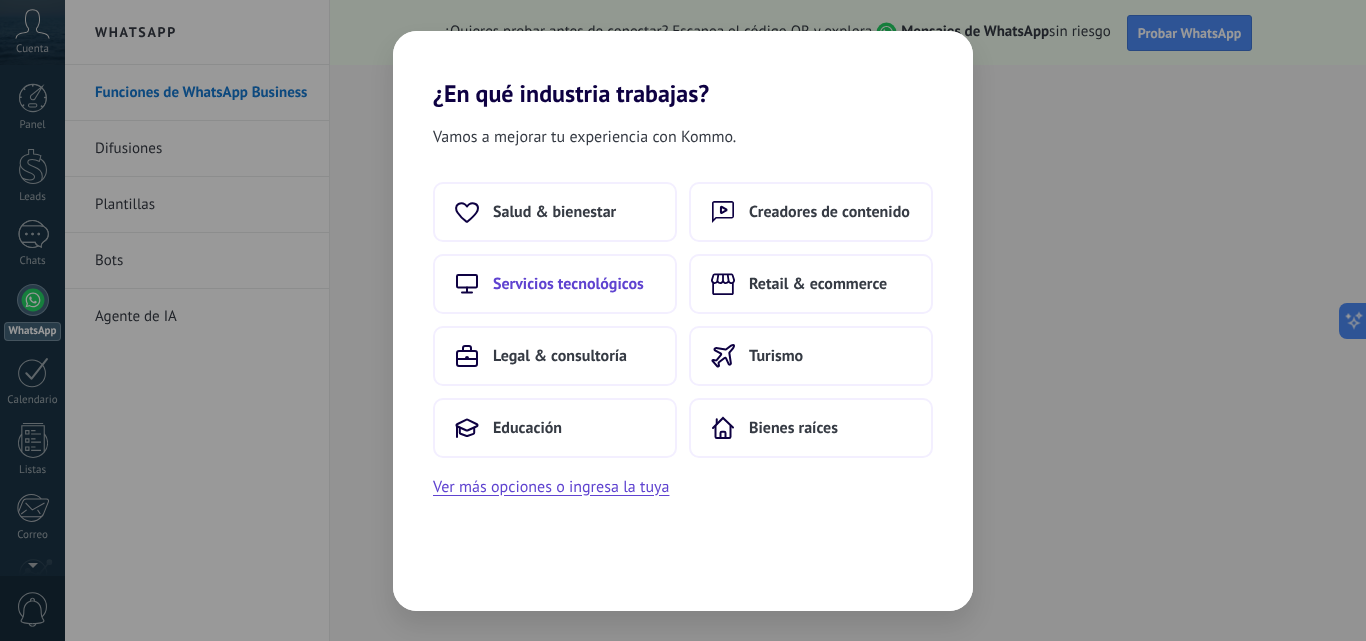 click on "Servicios tecnológicos" at bounding box center [568, 284] 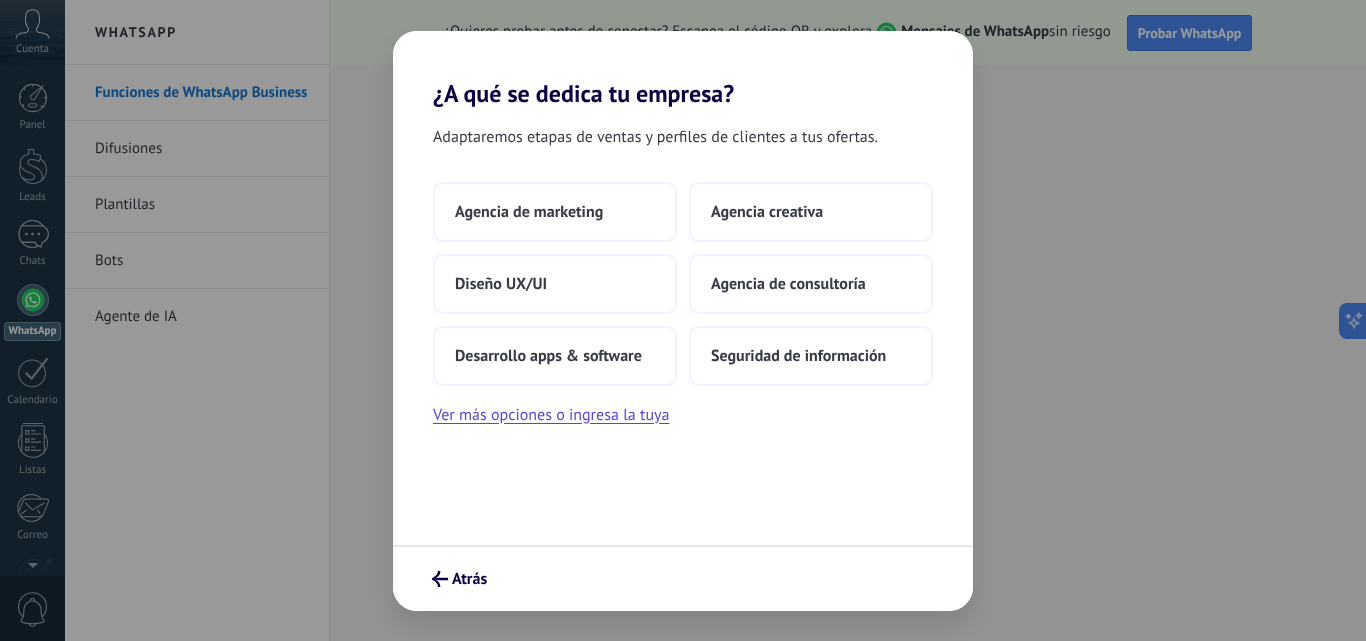 click on "Adaptaremos etapas de ventas y perfiles de clientes a tus ofertas. Agencia de marketing Agencia creativa Diseño UX/UI Agencia de consultoría Desarrollo apps & software Seguridad de información Ver más opciones o ingresa la tuya" at bounding box center (683, 326) 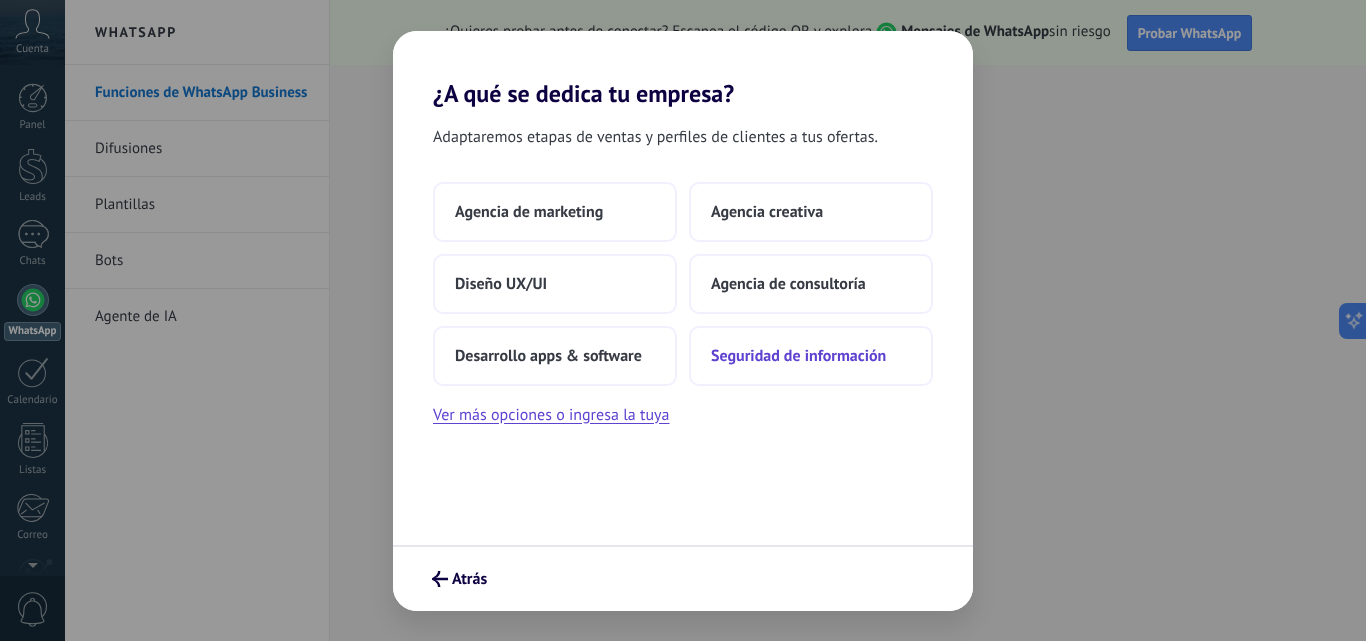 click on "Seguridad de información" at bounding box center (811, 356) 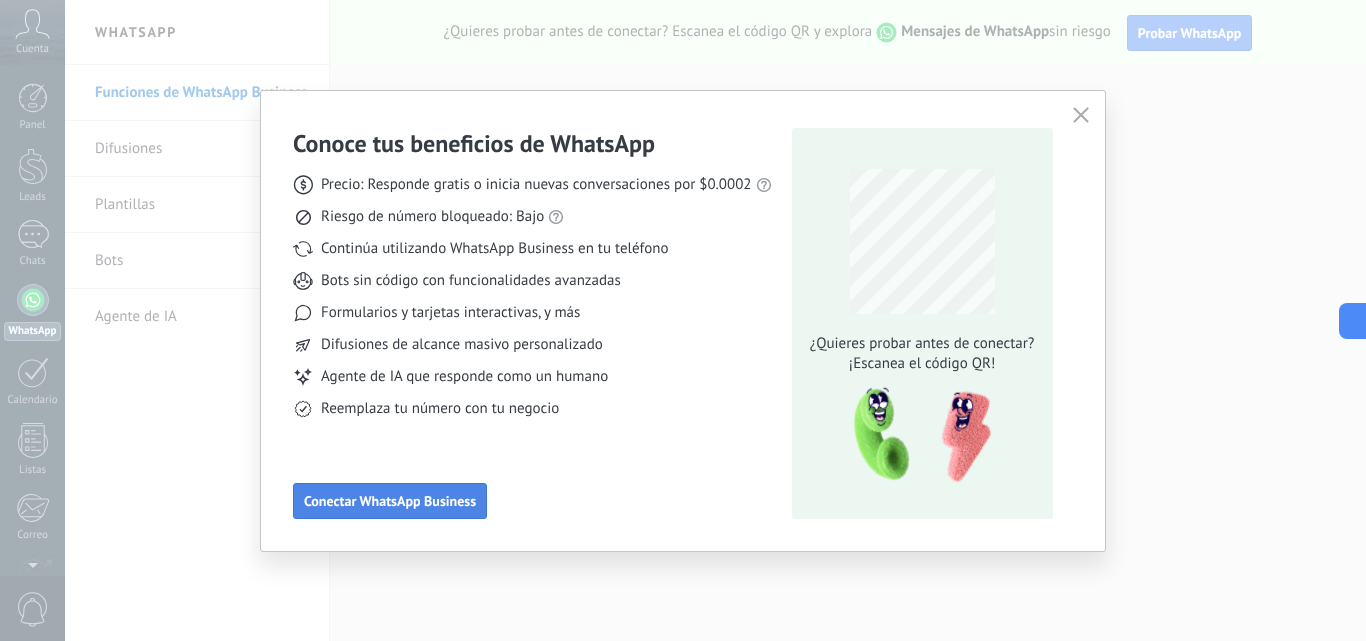 click on "Conectar WhatsApp Business" at bounding box center [390, 501] 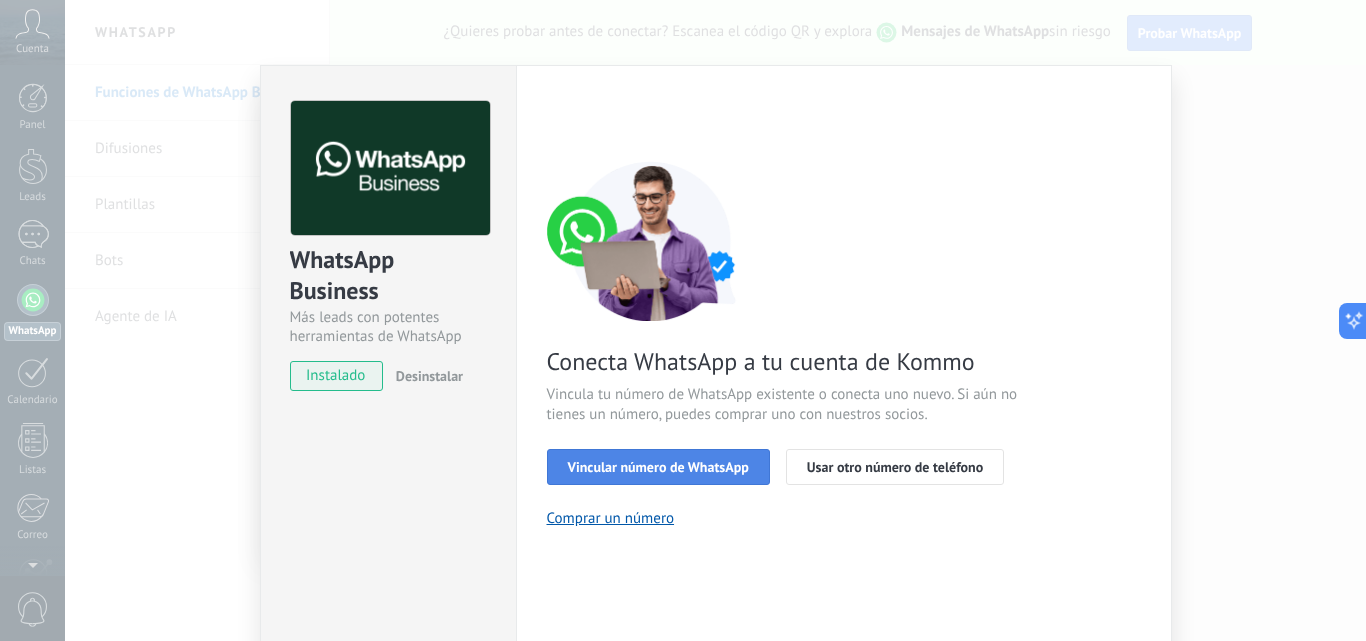 click on "Vincular número de WhatsApp" at bounding box center [658, 467] 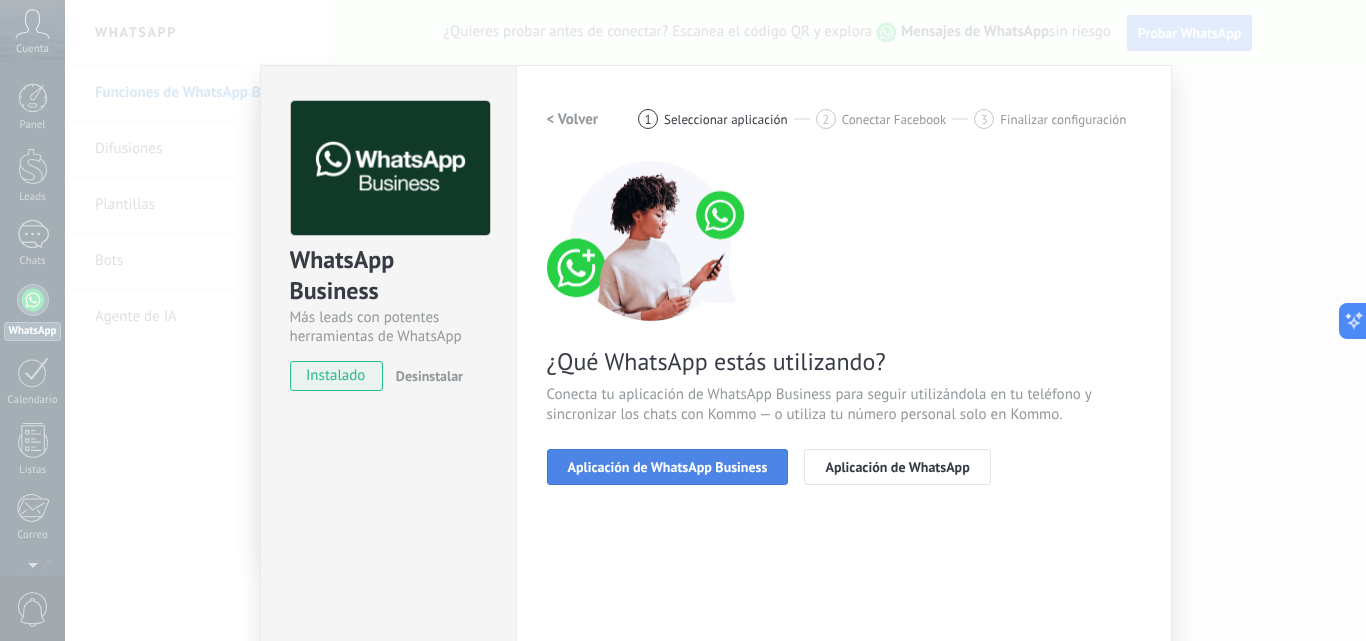 click on "Aplicación de WhatsApp Business" at bounding box center [668, 467] 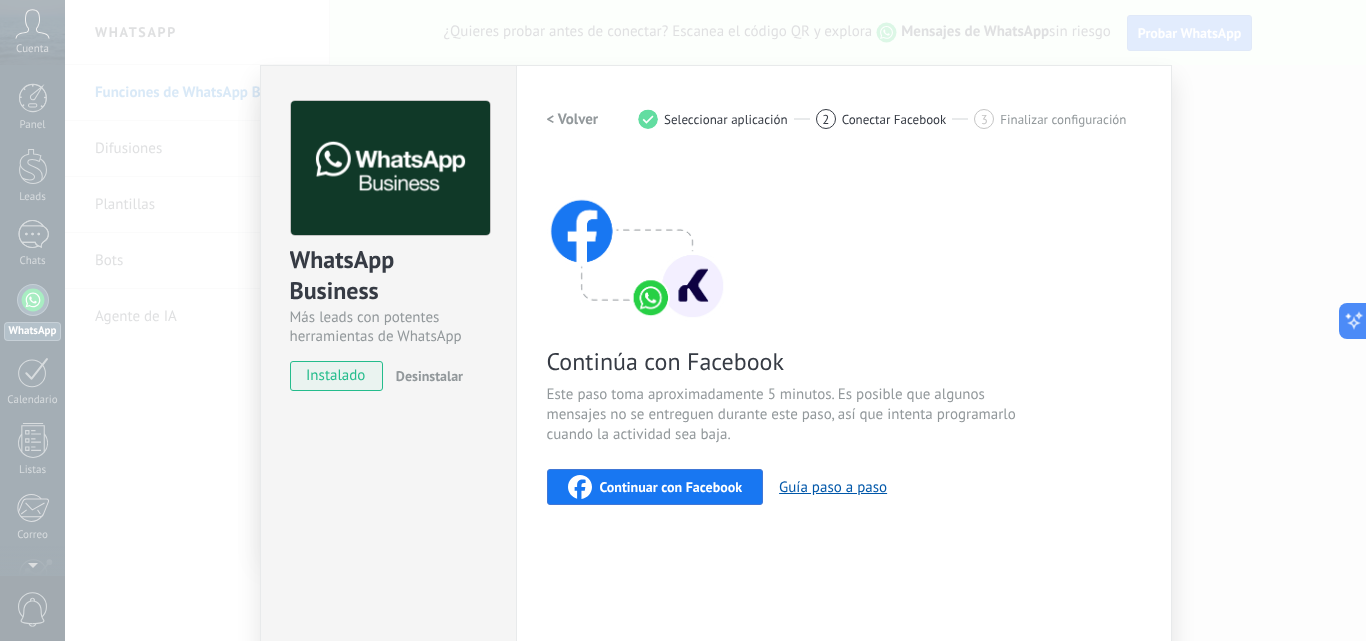 click on "instalado" at bounding box center [336, 376] 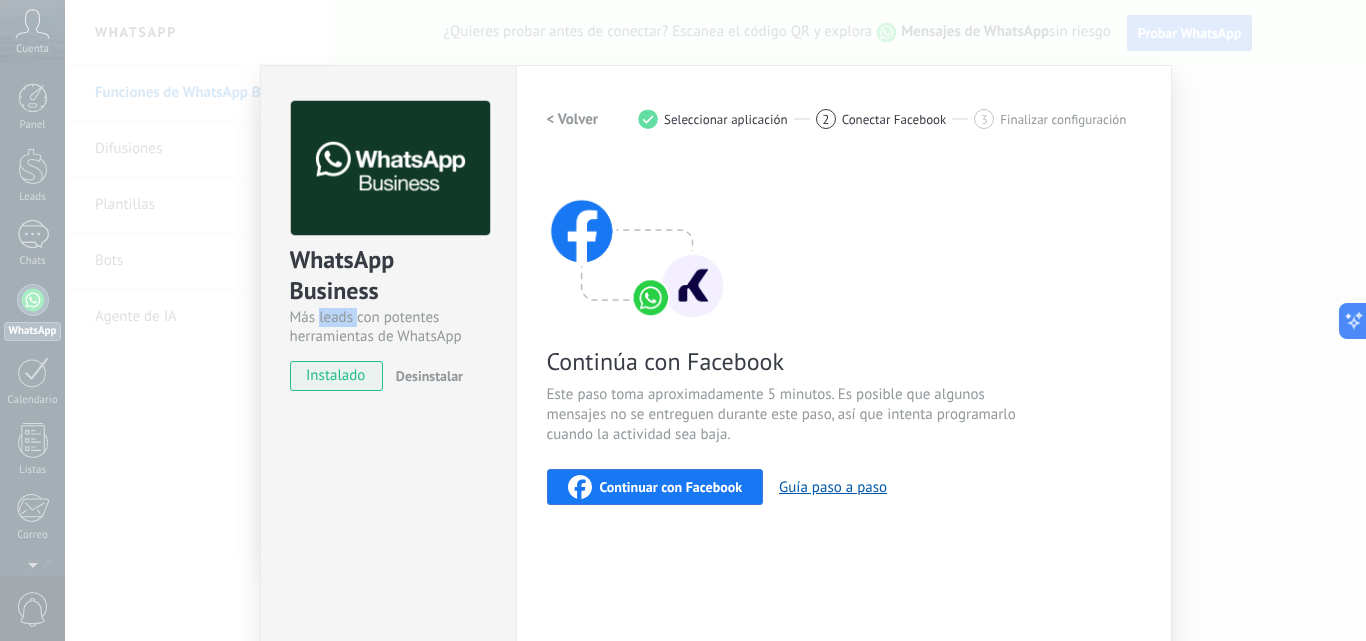 click on "Más leads con potentes herramientas de WhatsApp" at bounding box center (388, 327) 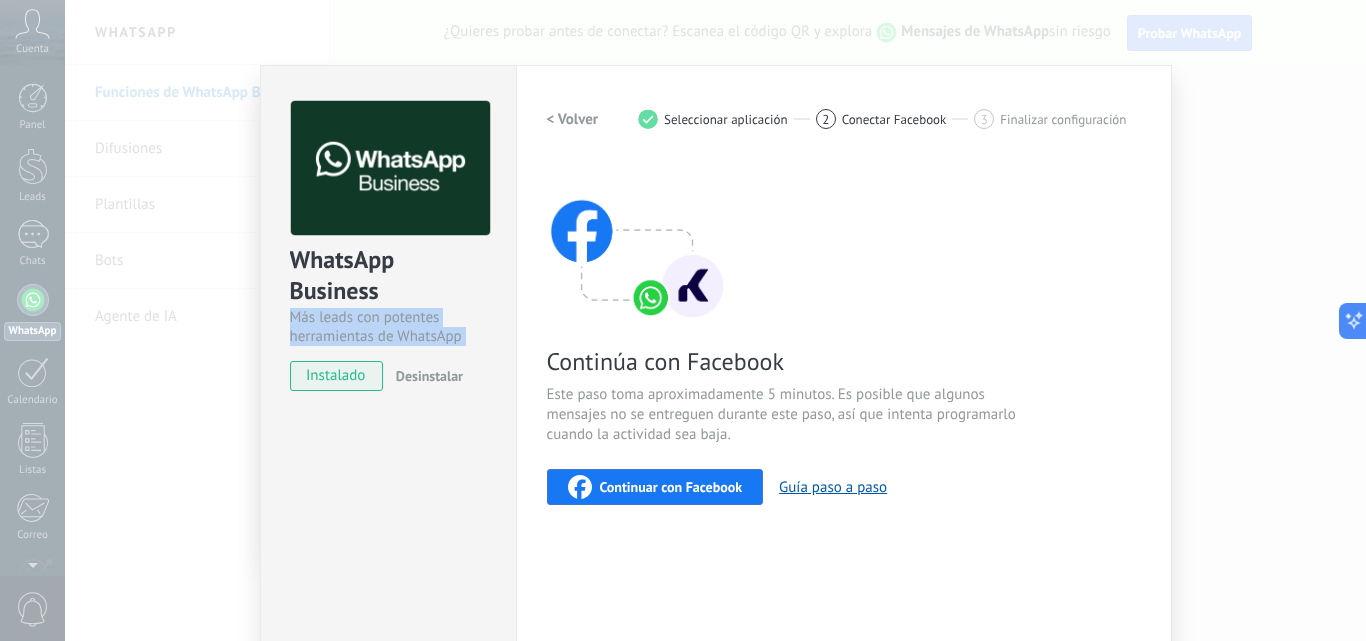 click on "Más leads con potentes herramientas de WhatsApp" at bounding box center (388, 327) 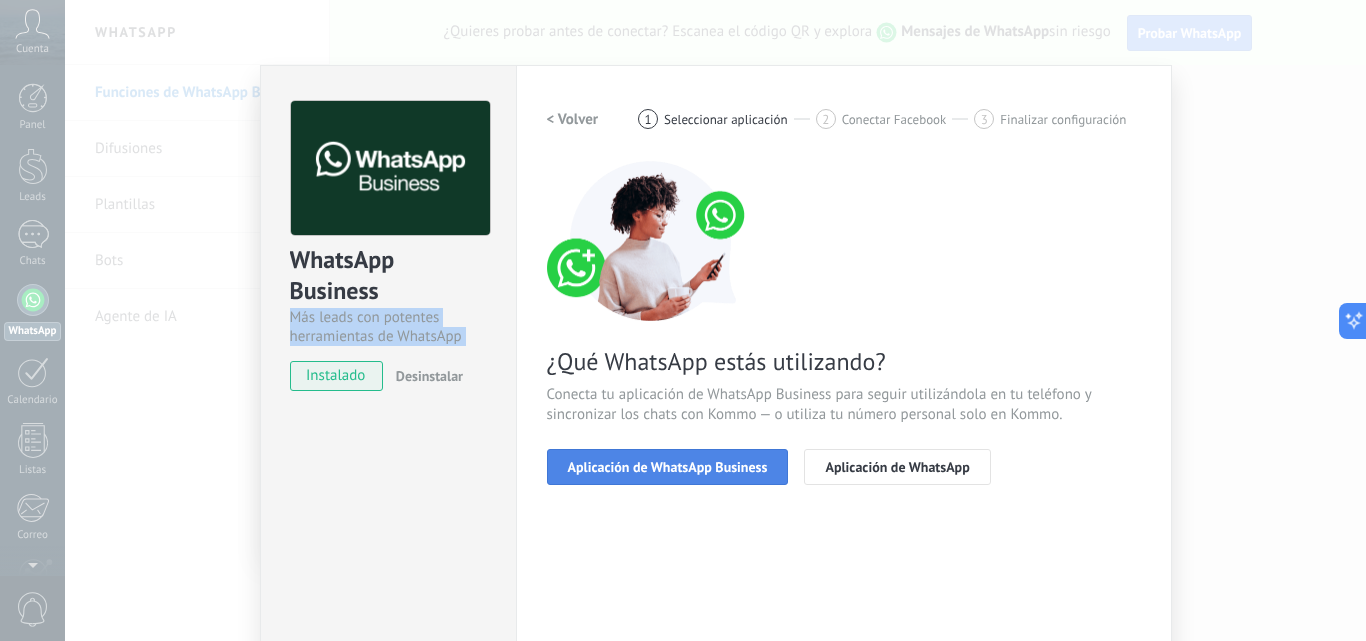 click on "Aplicación de WhatsApp Business" at bounding box center (668, 467) 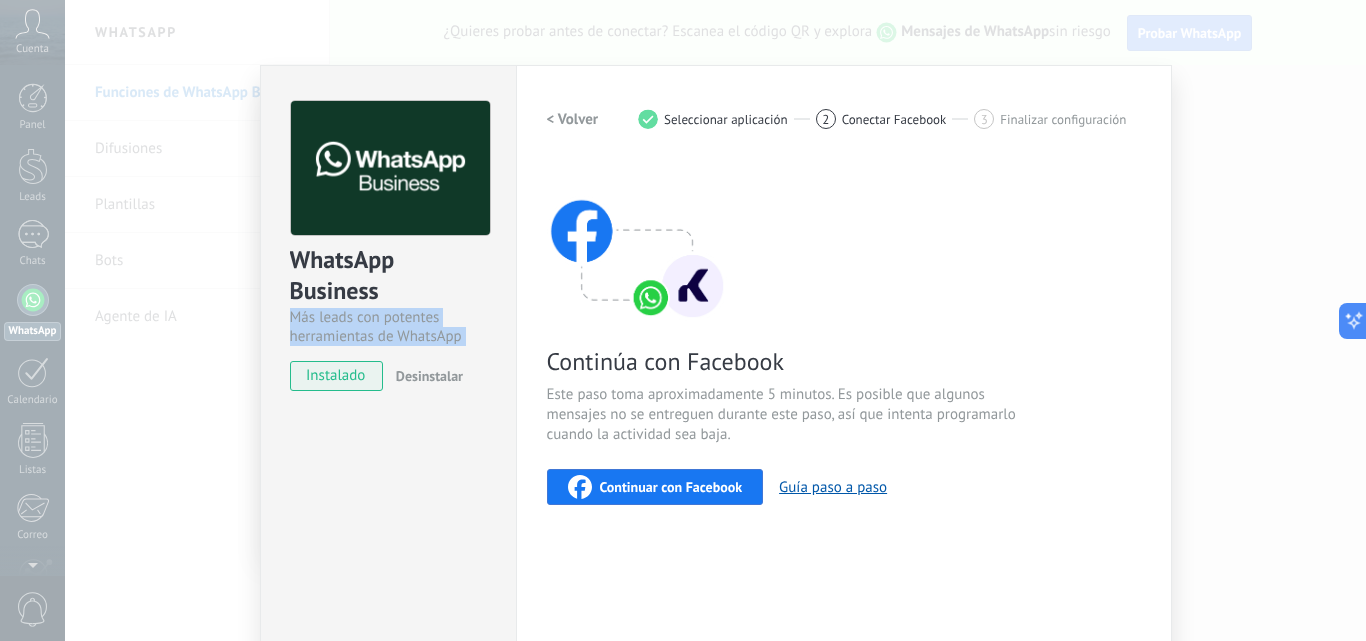 click on "Continuar con Facebook" at bounding box center (655, 487) 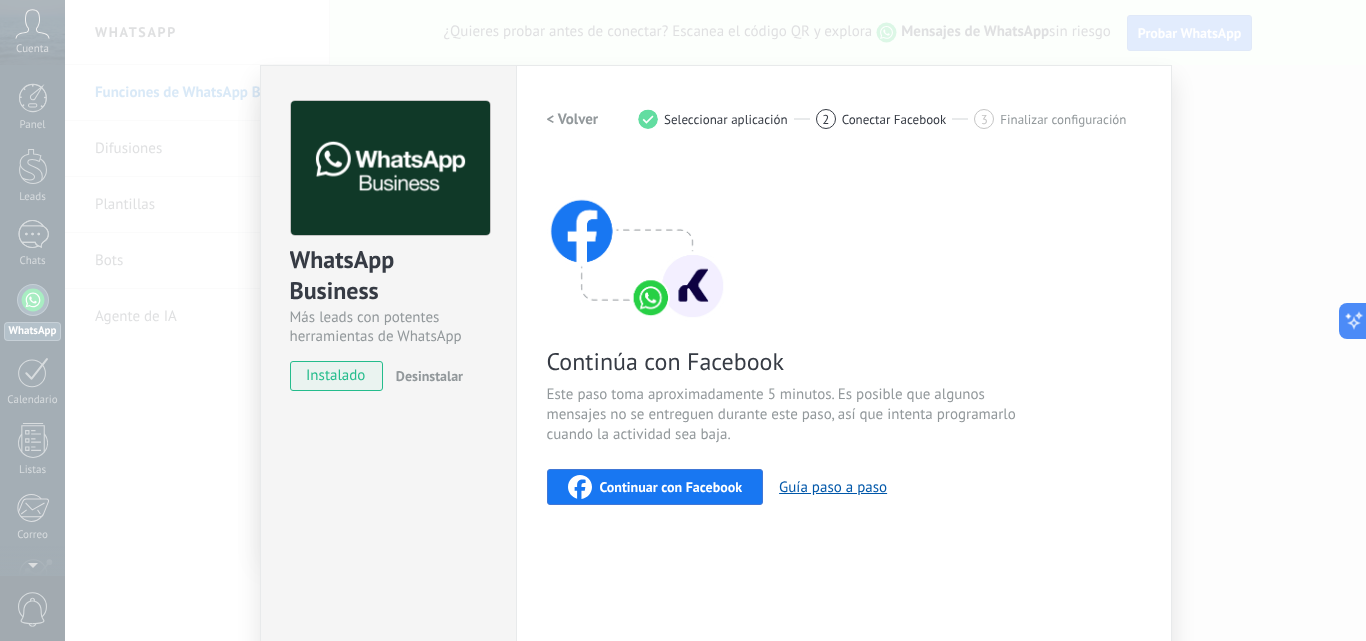 click on "2 Conectar Facebook" at bounding box center [895, 119] 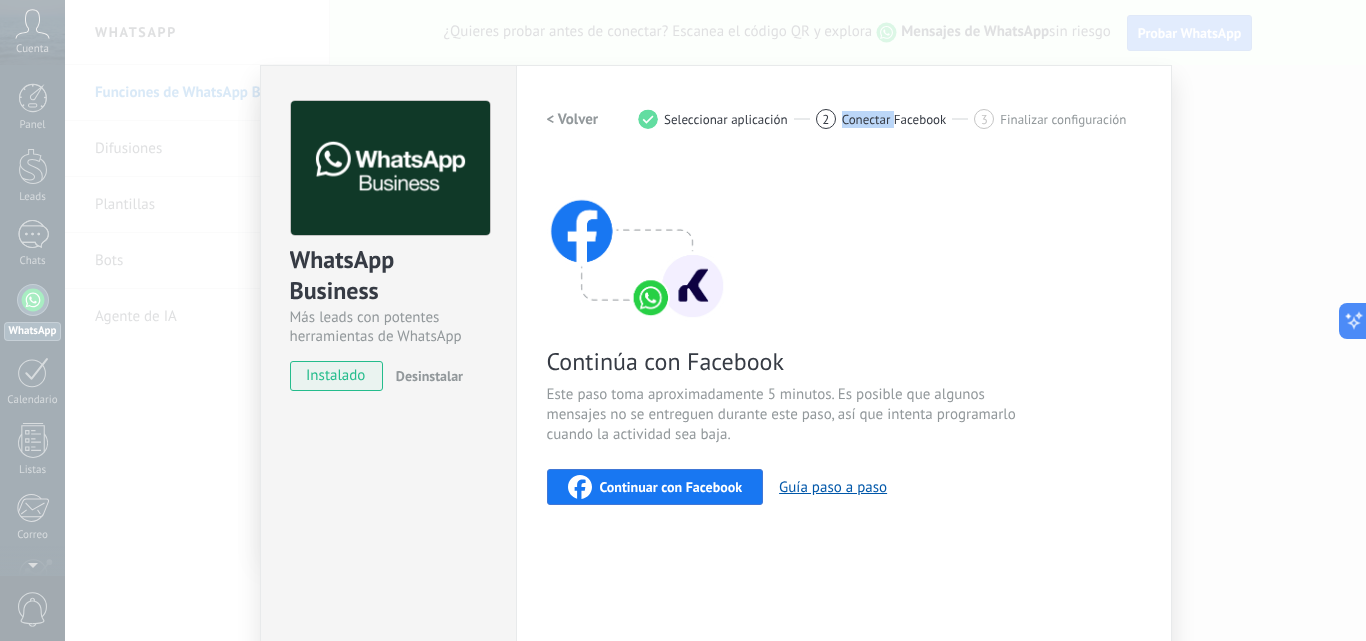 click on "Conectar Facebook" at bounding box center (894, 119) 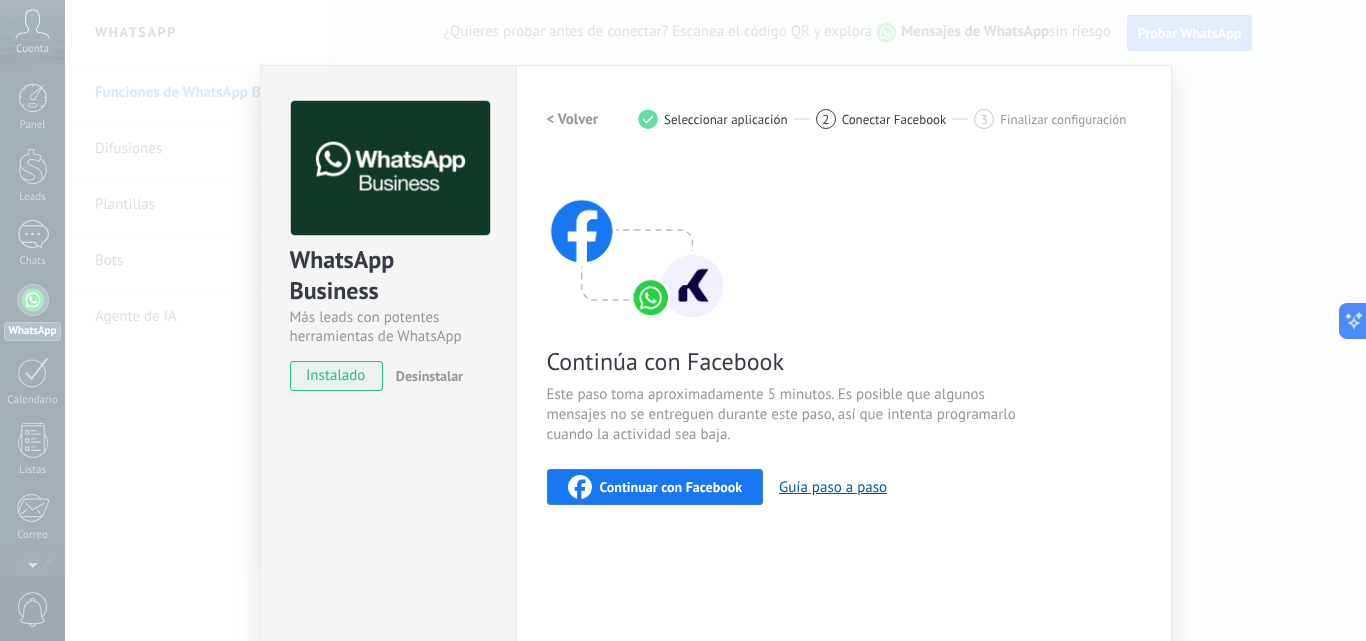 click on "2 Conectar Facebook" at bounding box center [895, 119] 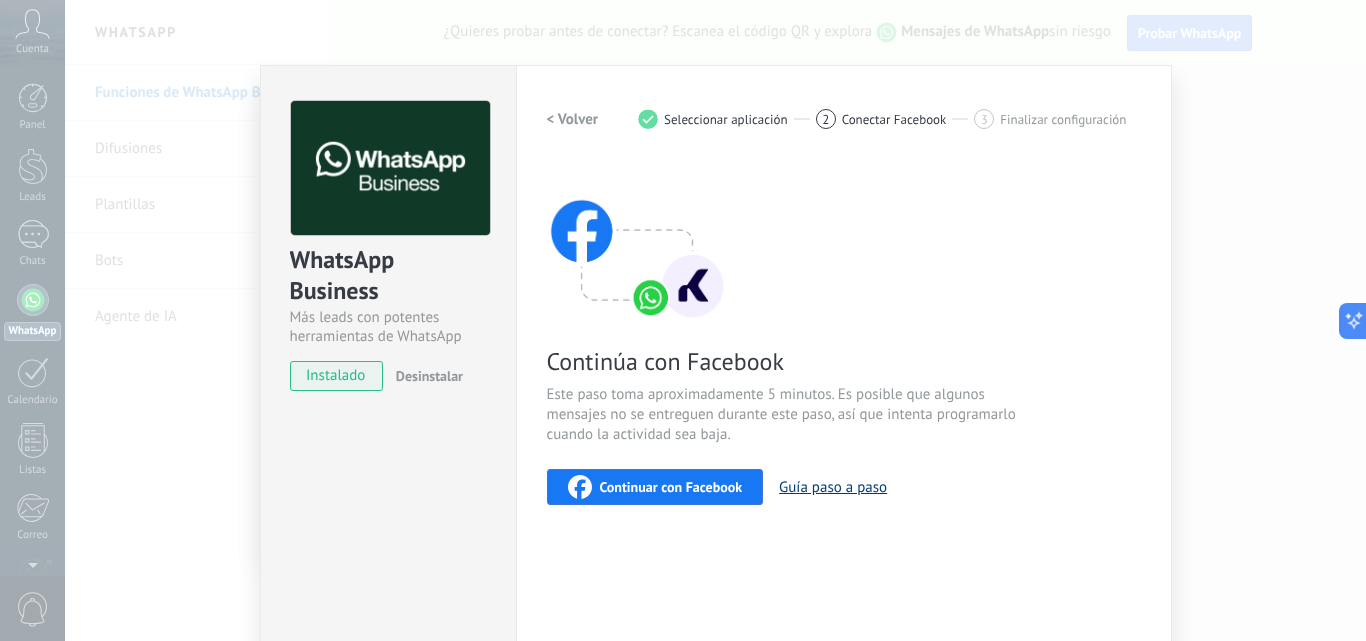 click on "Guía paso a paso" at bounding box center (833, 487) 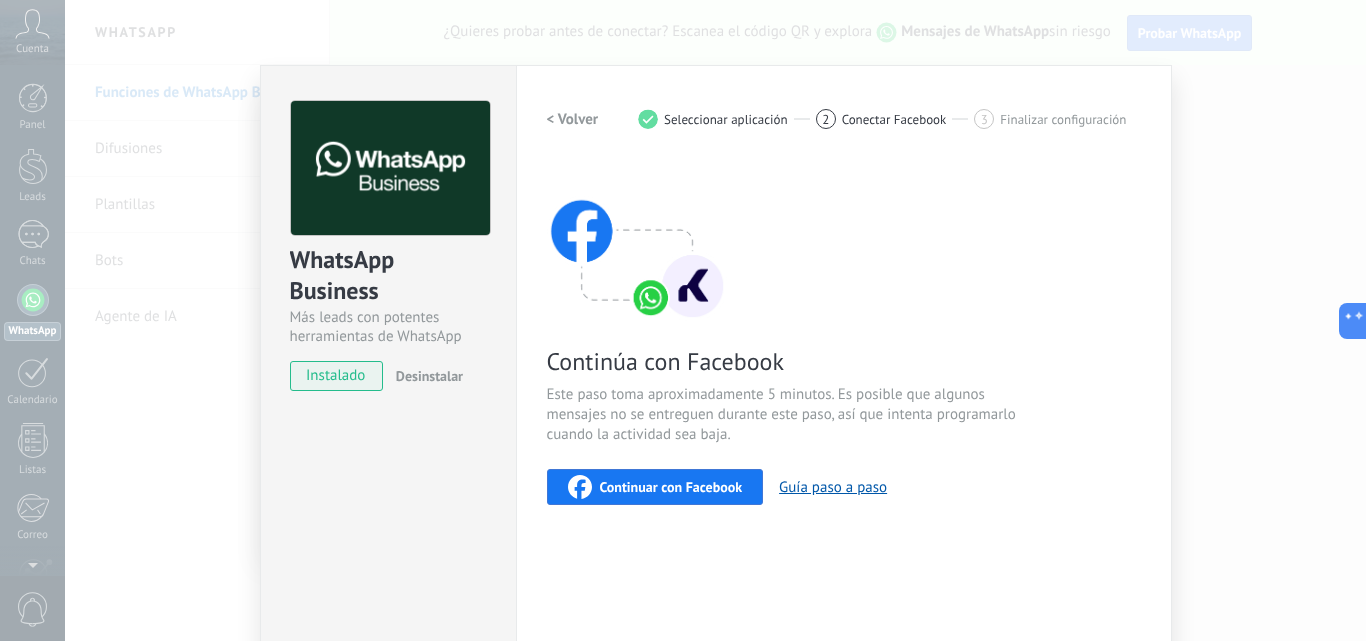 click on "Conectar Facebook" at bounding box center (894, 119) 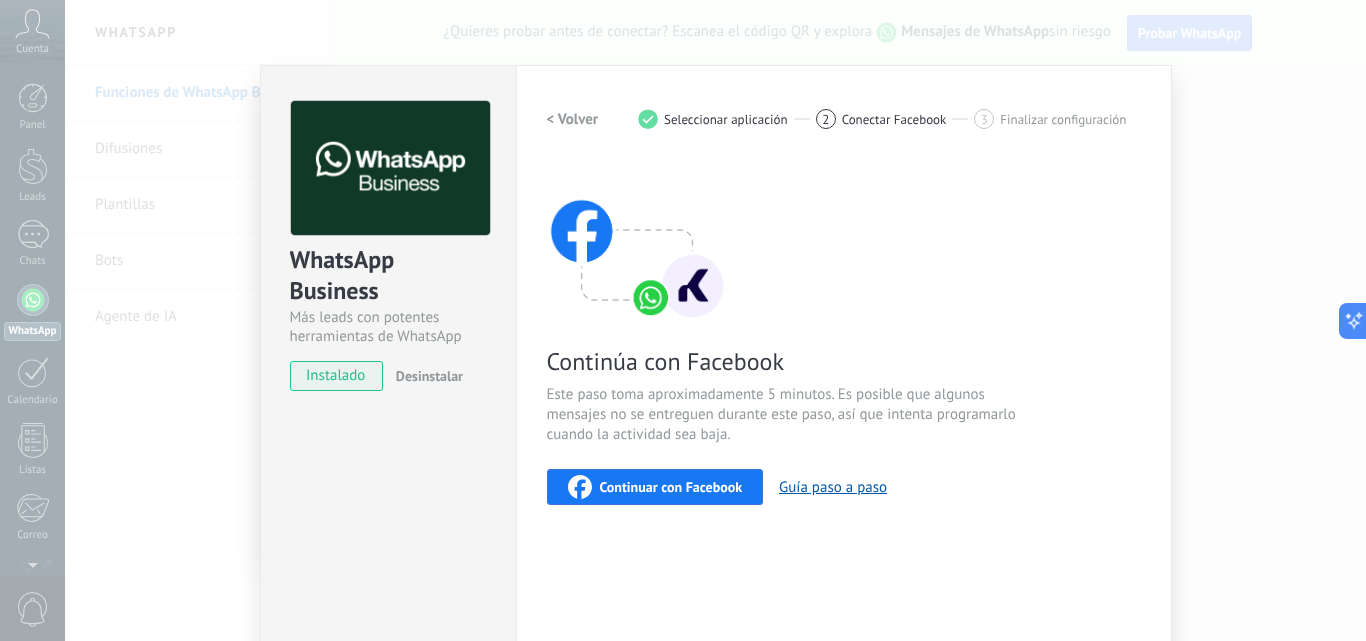 click on "Conectar Facebook" at bounding box center (894, 119) 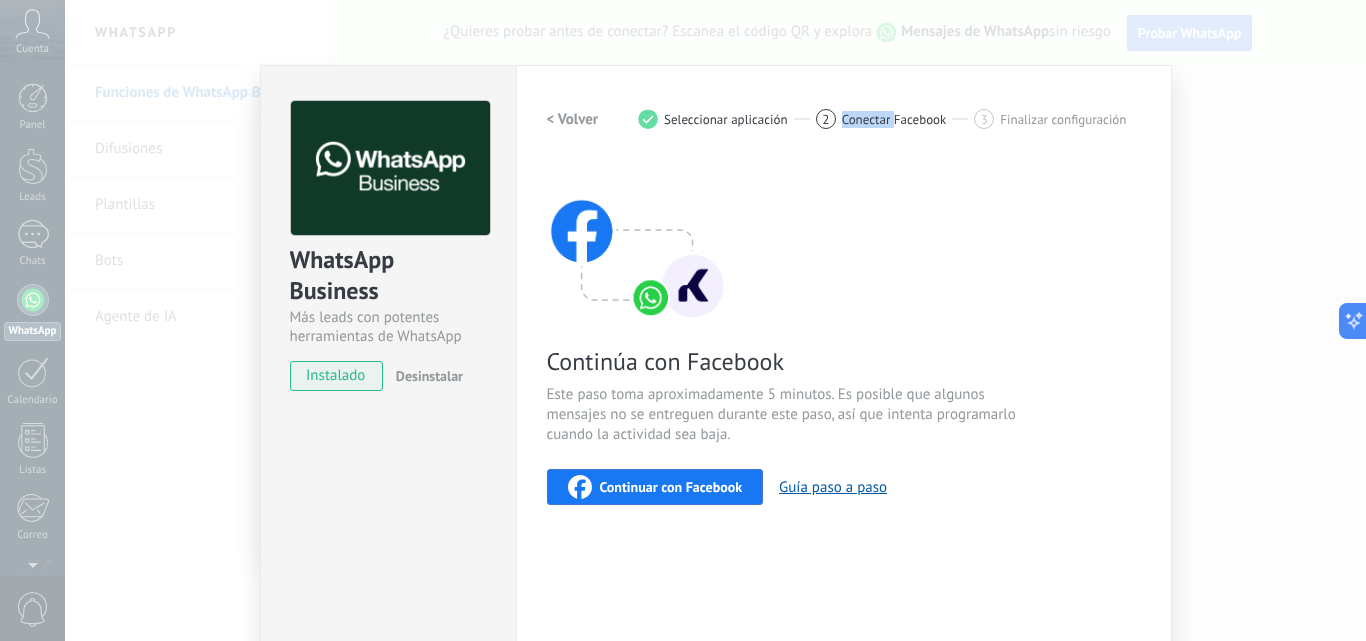 click on "2 Conectar Facebook" at bounding box center (895, 119) 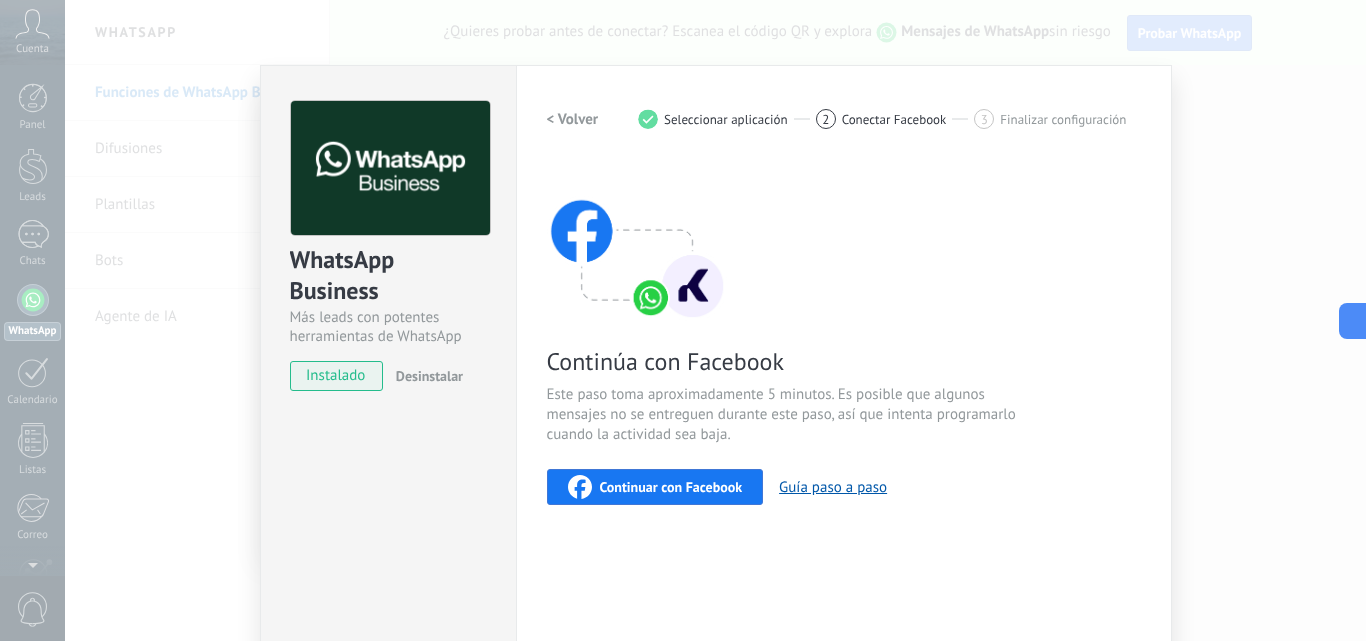 scroll, scrollTop: 1, scrollLeft: 0, axis: vertical 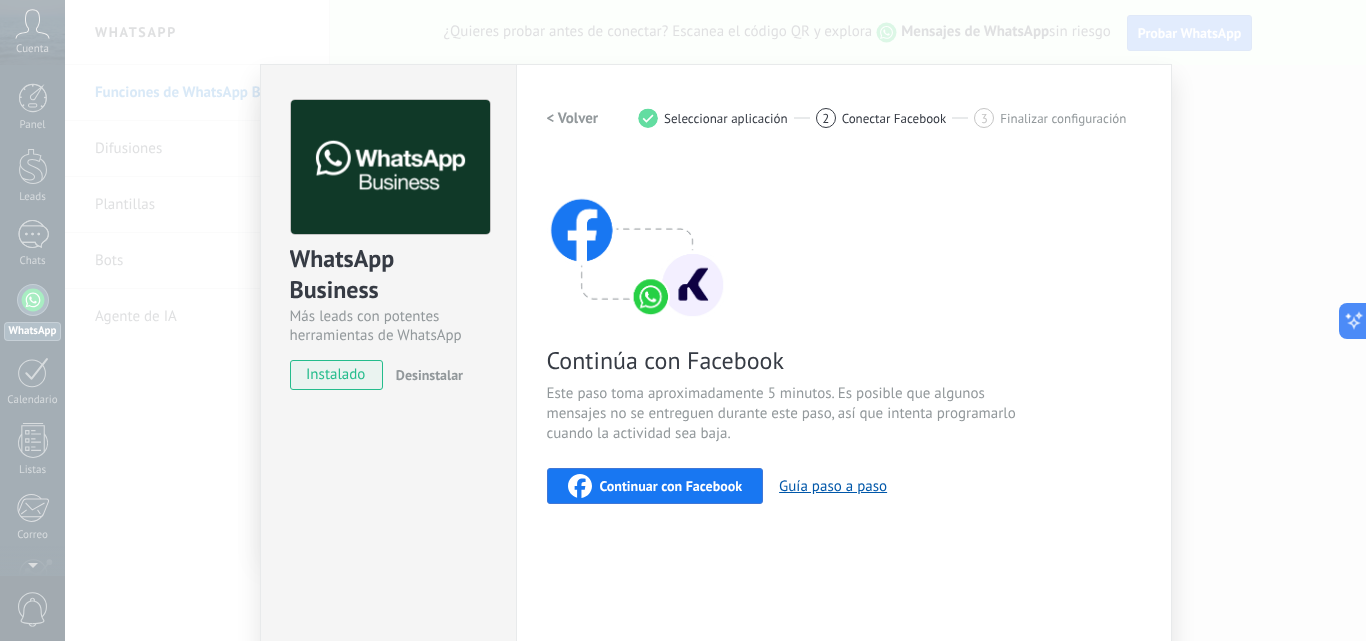 click on "WhatsApp Business Más leads con potentes herramientas de WhatsApp instalado Desinstalar ¿Quieres probar la integración primero?   Escanea el código QR   para ver cómo funciona. Configuraciones Autorizaciones This tab logs the users who have granted integration access to this account. If you want to to remove a user's ability to send requests to the account on behalf of this integration, you can revoke access. If access is revoked from all users, the integration will stop working. This app is installed, but no one has given it access yet. WhatsApp Cloud API más _:  Guardar < Volver 1 Seleccionar aplicación 2 Conectar Facebook  3 Finalizar configuración Continúa con Facebook Este paso toma aproximadamente 5 minutos. Es posible que algunos mensajes no se entreguen durante este paso, así que intenta programarlo cuando la actividad sea baja. Continuar con Facebook Guía paso a paso ¿Necesitas ayuda?" at bounding box center [715, 320] 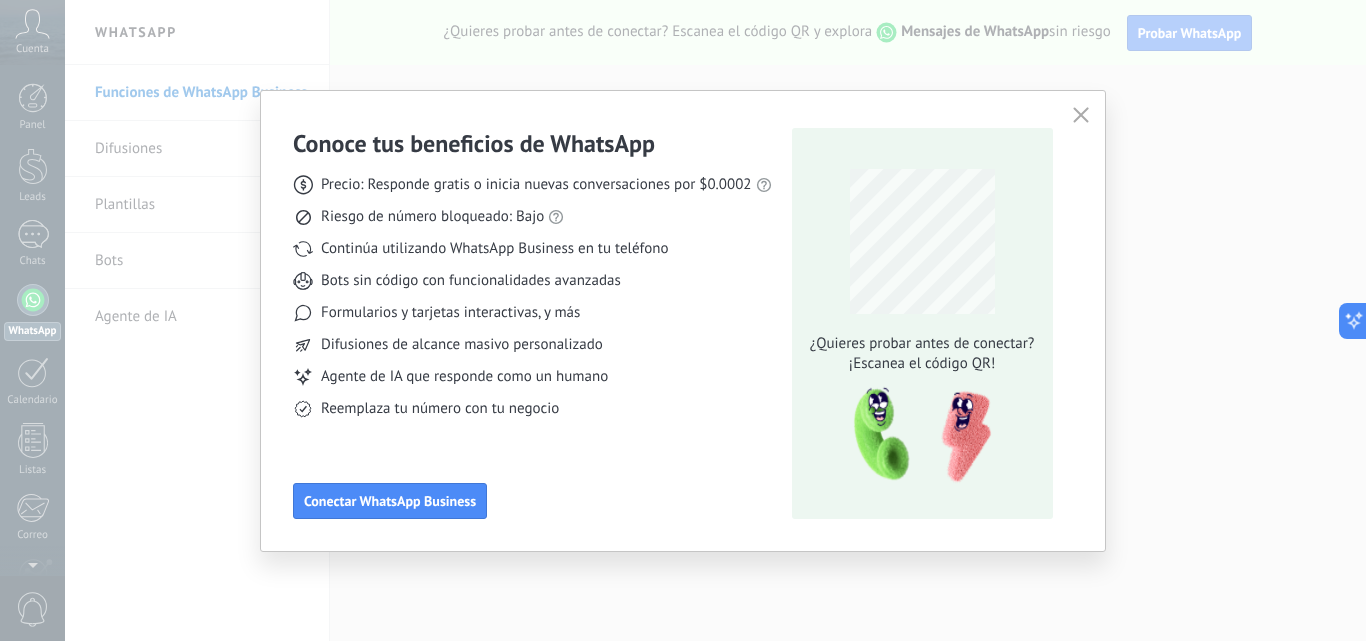 click 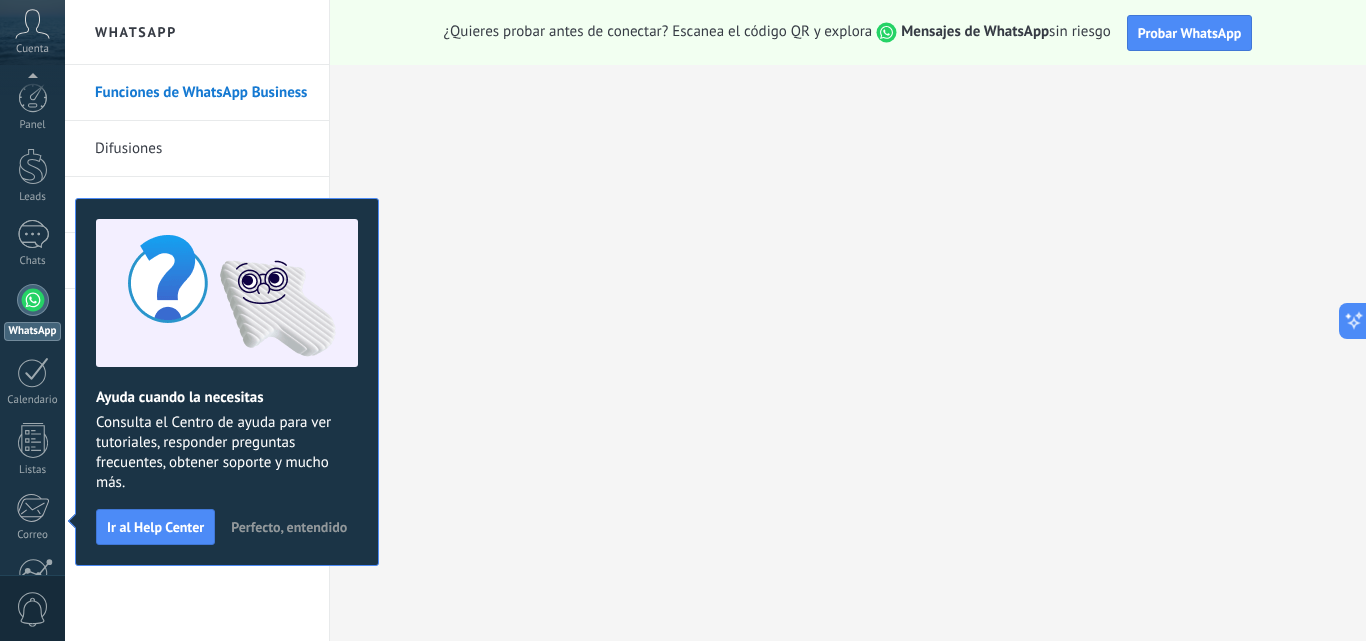 scroll, scrollTop: 191, scrollLeft: 0, axis: vertical 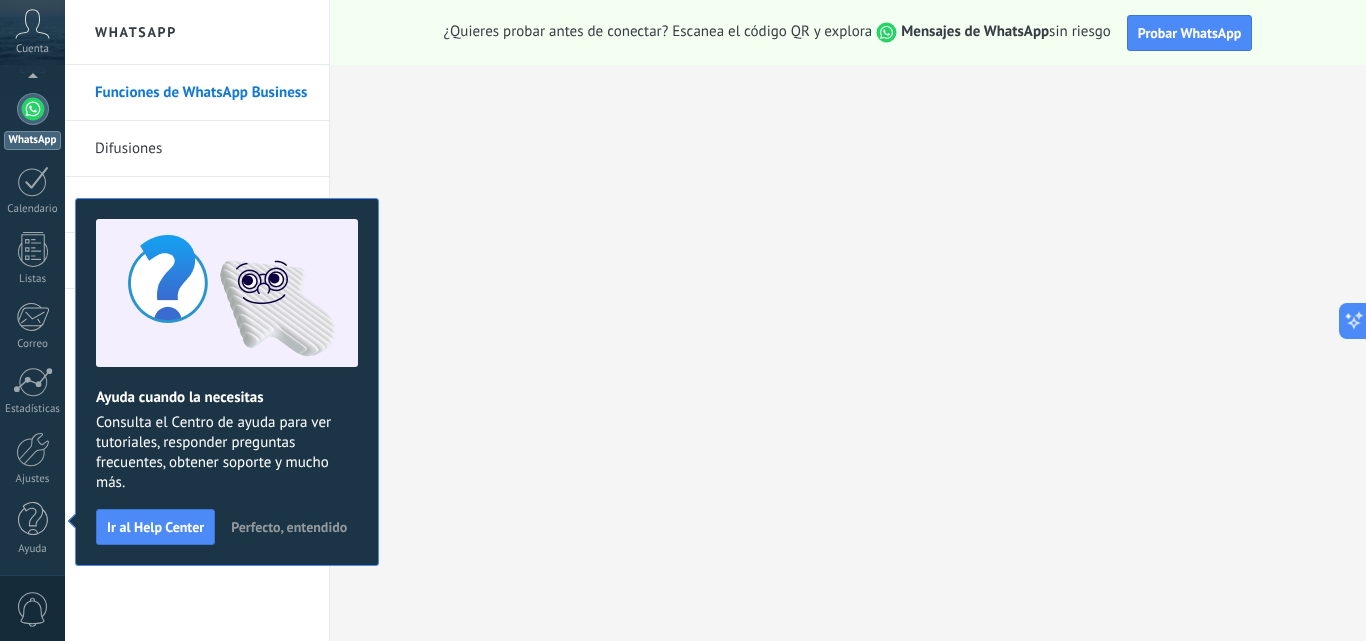 click on "WhatsApp" at bounding box center [32, 140] 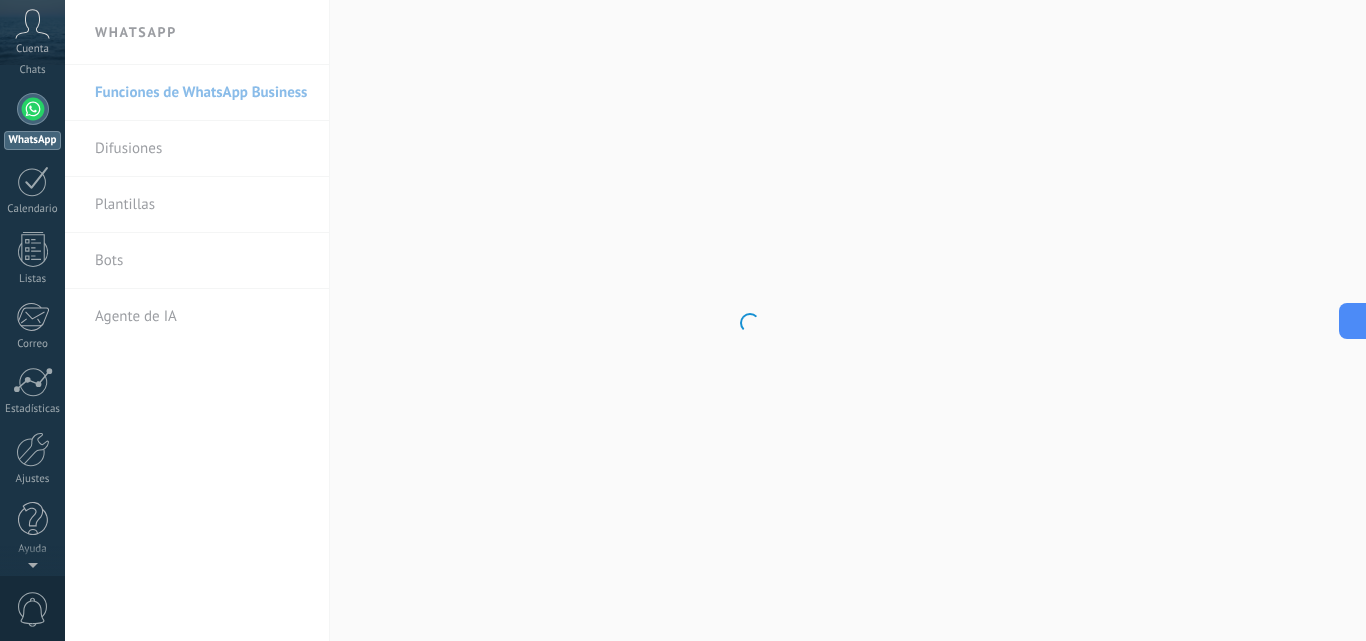 scroll, scrollTop: 0, scrollLeft: 0, axis: both 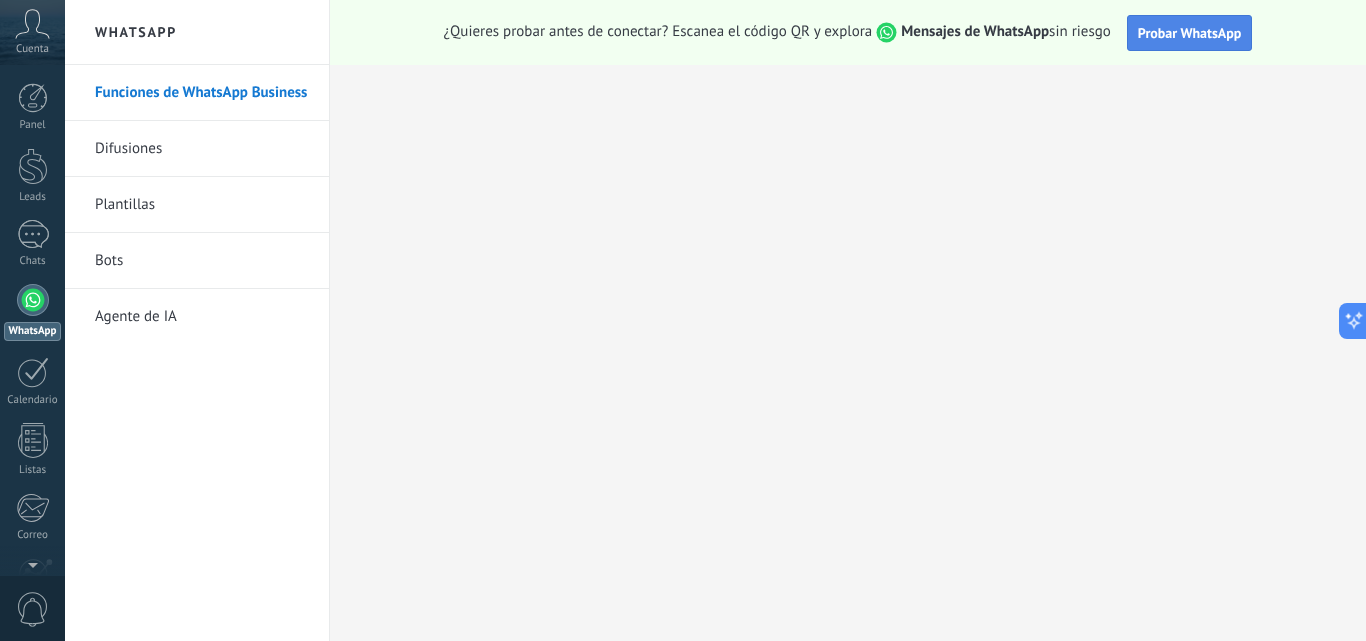 click on "Probar WhatsApp" at bounding box center [1190, 33] 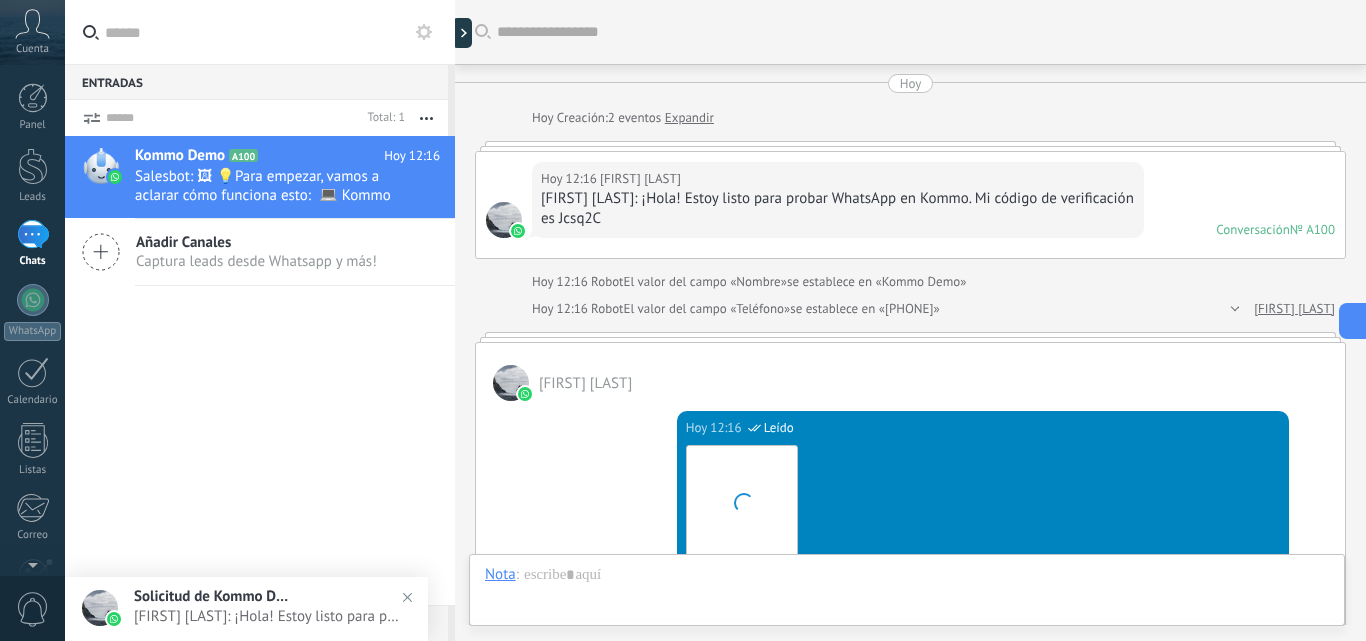 scroll, scrollTop: 704, scrollLeft: 0, axis: vertical 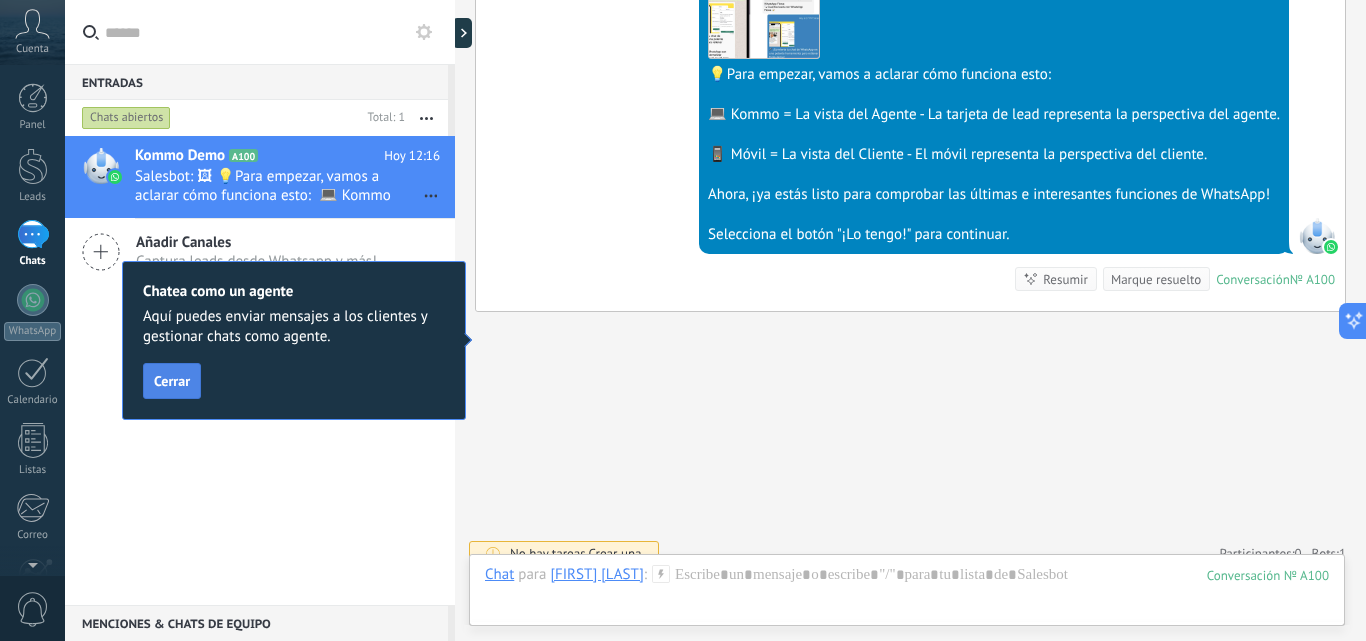 click on "Cerrar" at bounding box center (172, 381) 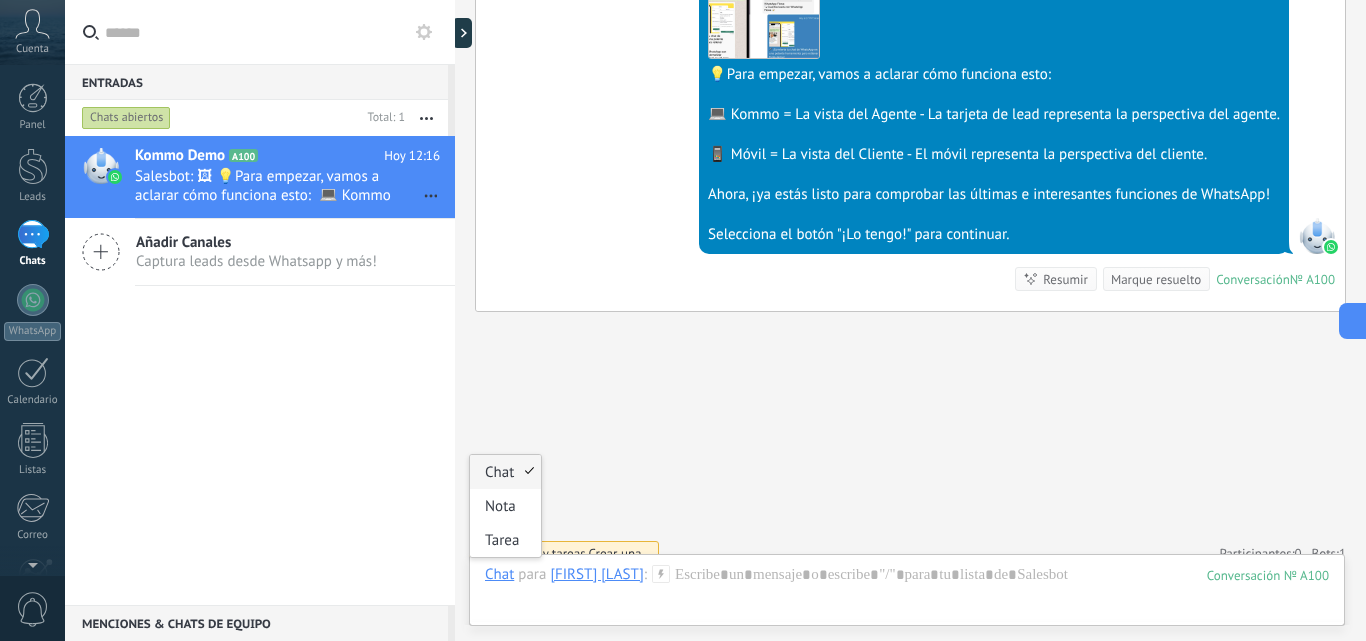 click on "Chat" at bounding box center [499, 574] 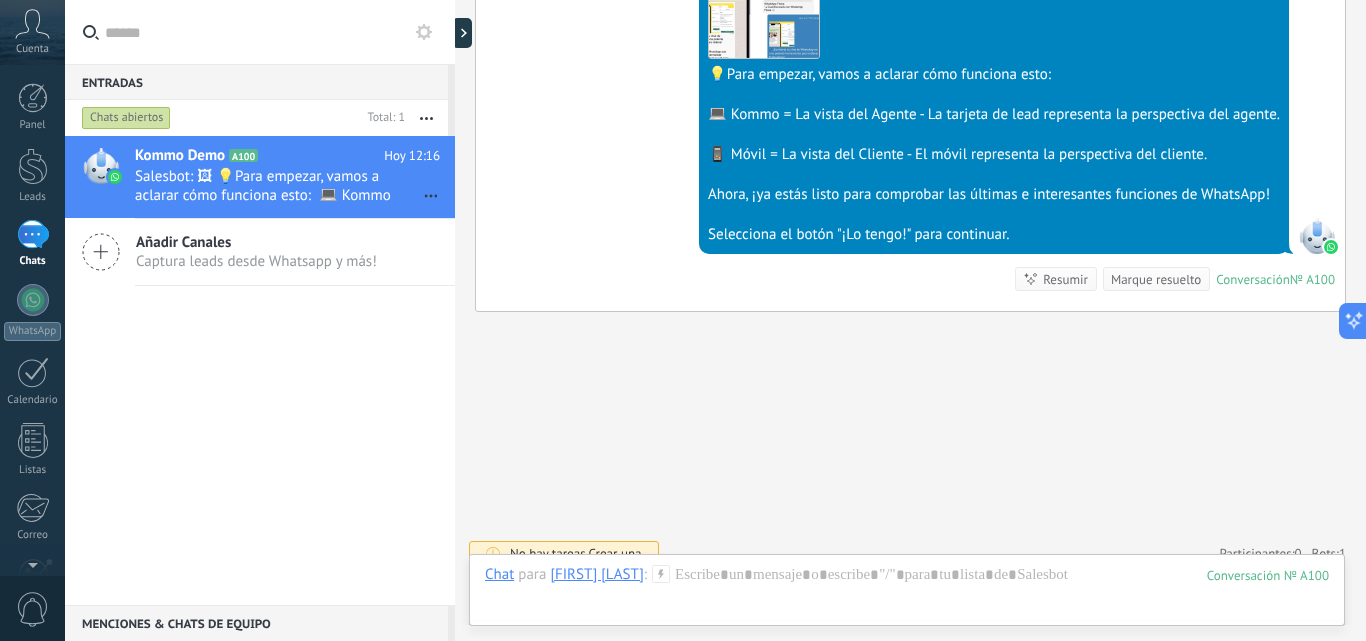 click on "Kommo Demo
A100
Hoy 12:16
Salesbot: 🖼 💡Para empezar, vamos a aclarar cómo funciona esto:
💻 Kommo = La vista del Agente - La tarjeta de lead repr...
Añadir Canales
Captura leads desde Whatsapp y más!" at bounding box center (260, 370) 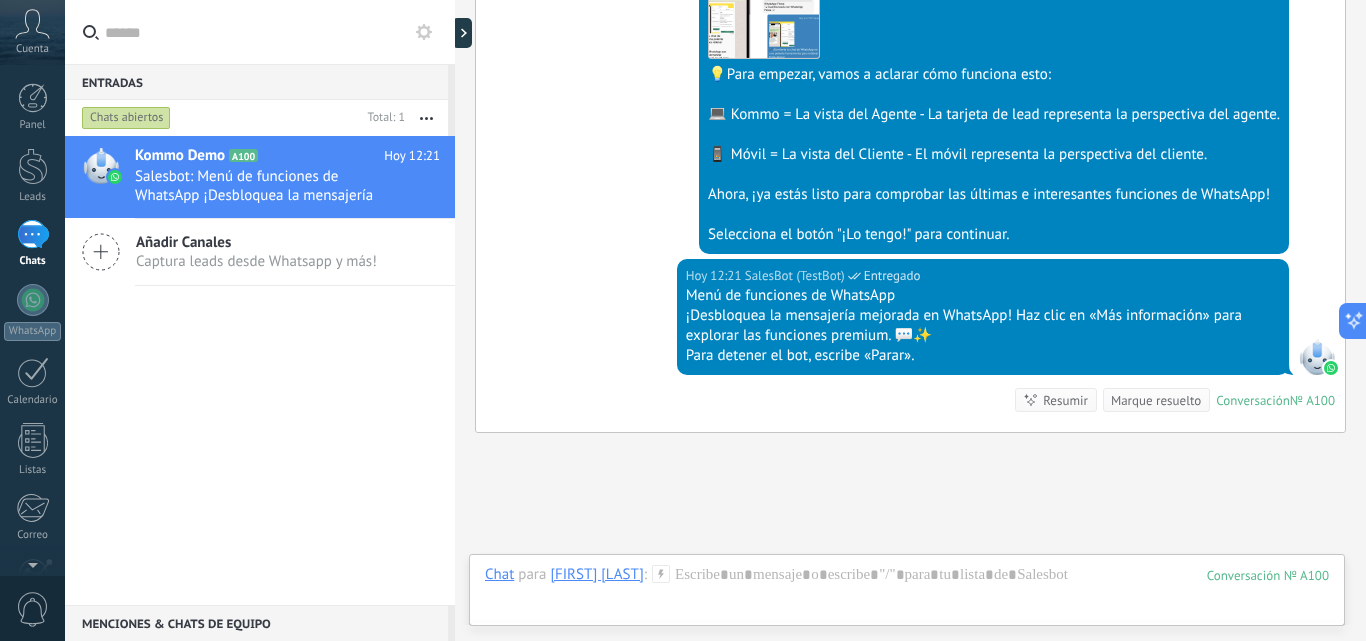 scroll, scrollTop: 825, scrollLeft: 0, axis: vertical 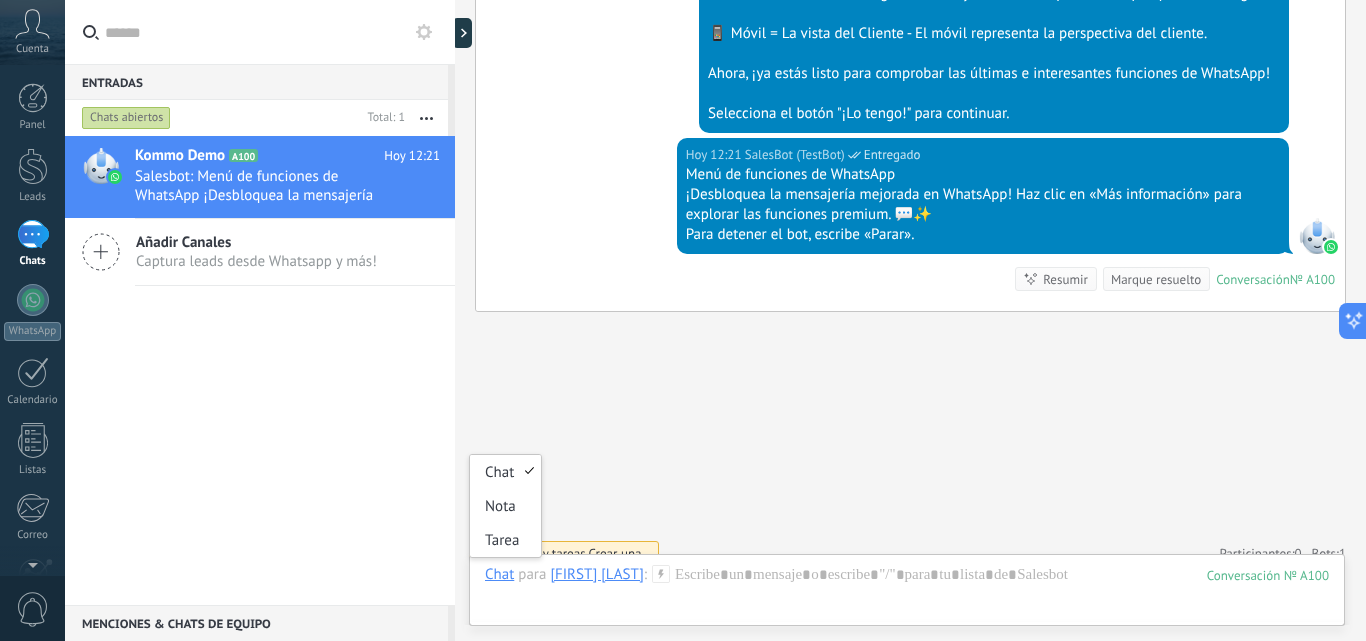 click on "Chat" at bounding box center (499, 574) 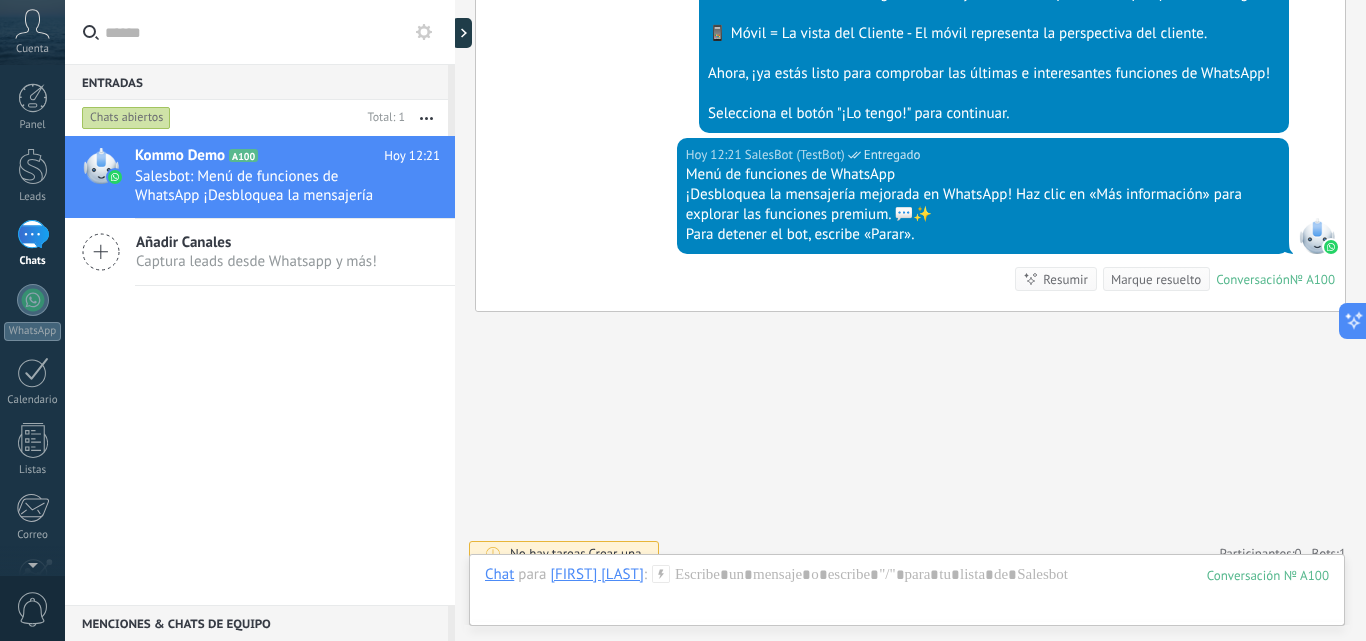 click on "Crear una" at bounding box center (614, 553) 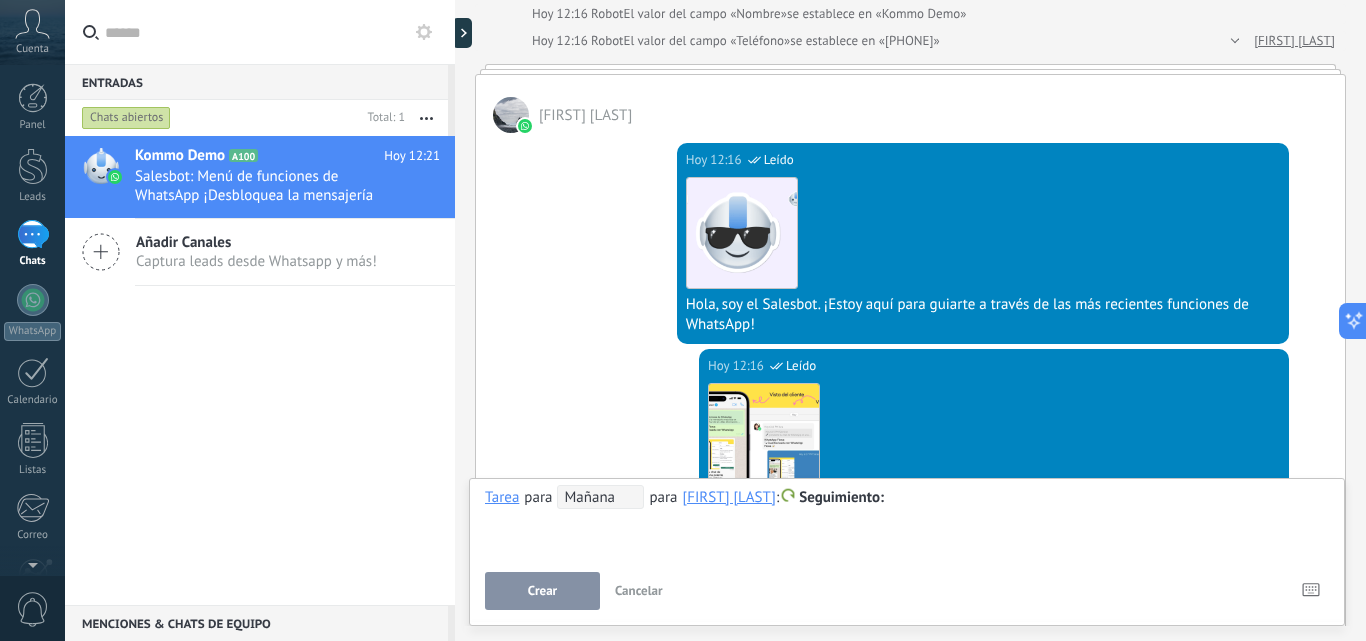 scroll, scrollTop: 125, scrollLeft: 0, axis: vertical 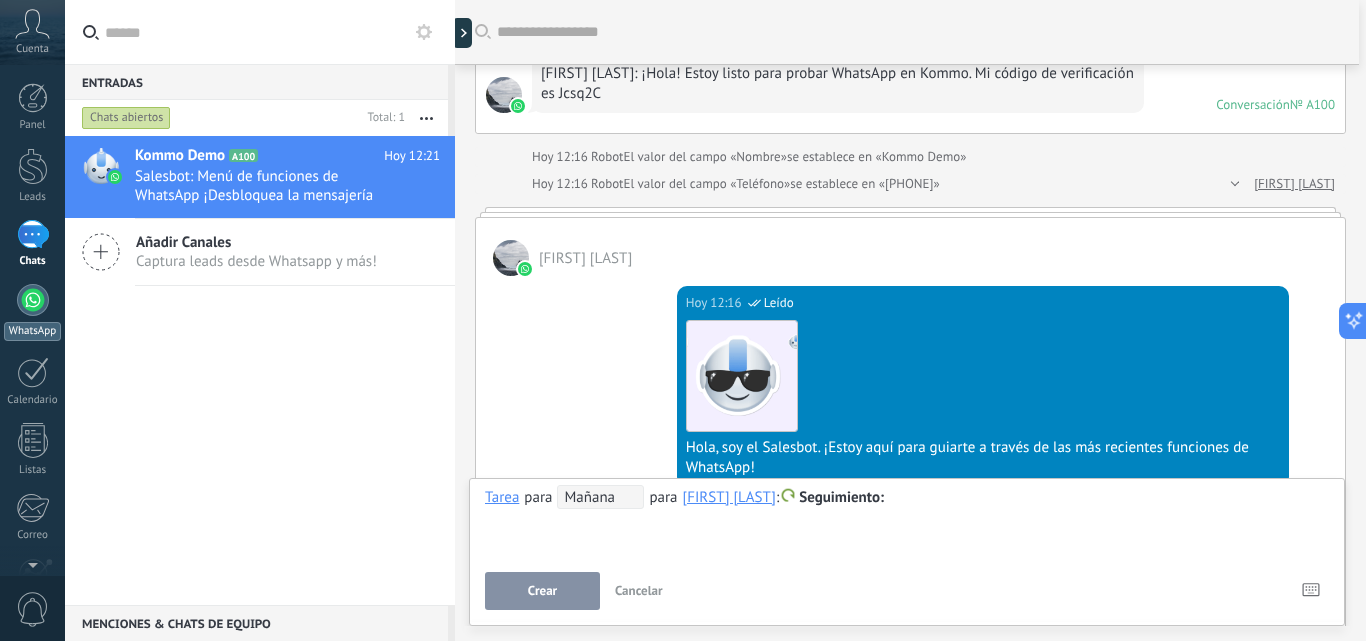 click at bounding box center (33, 300) 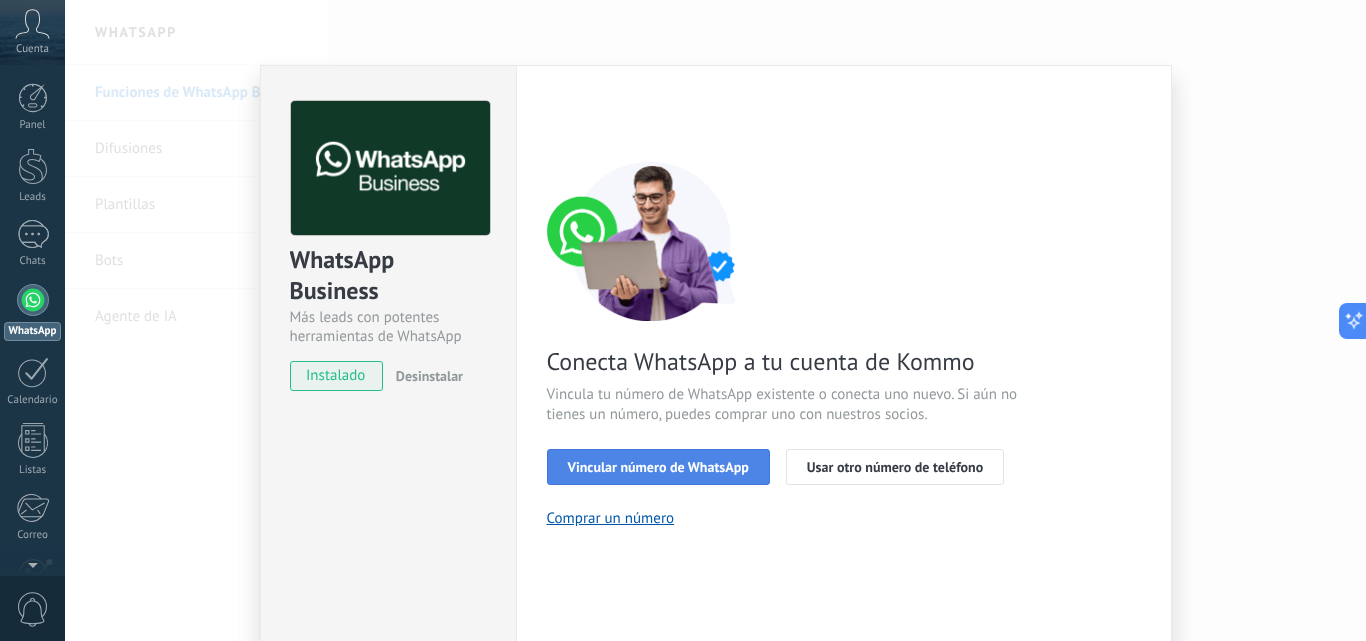 click on "Vincular número de WhatsApp" at bounding box center [658, 467] 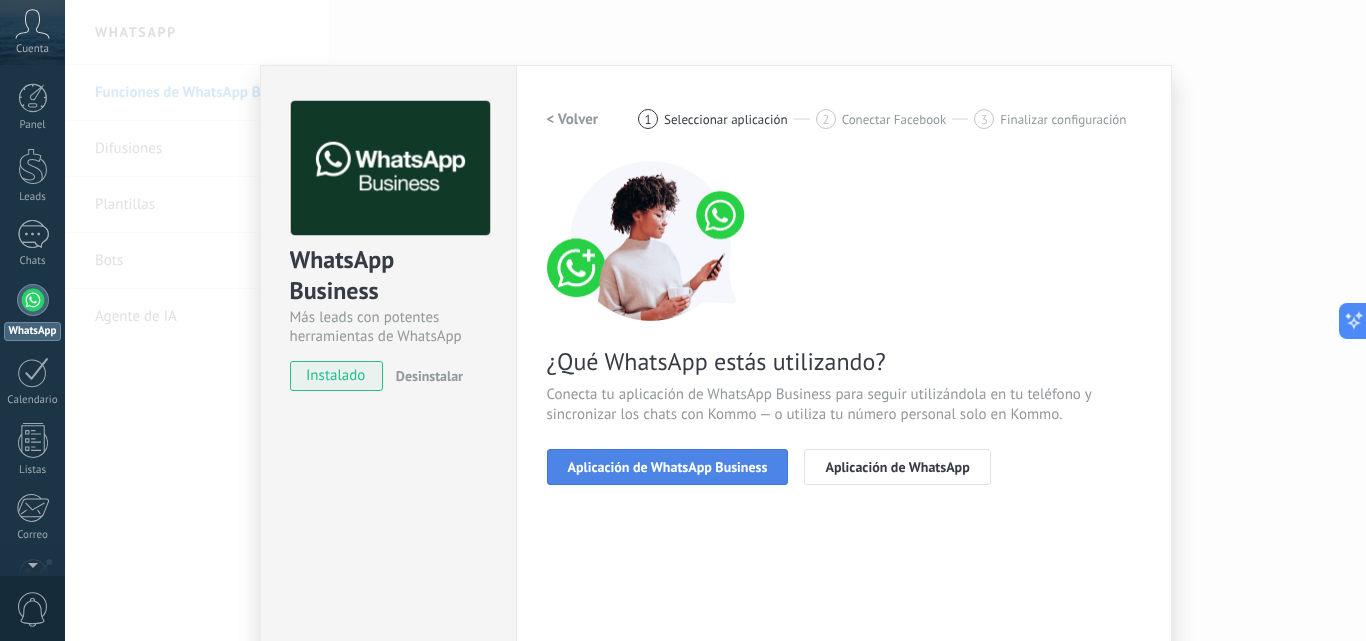 click on "Aplicación de WhatsApp Business" at bounding box center [668, 467] 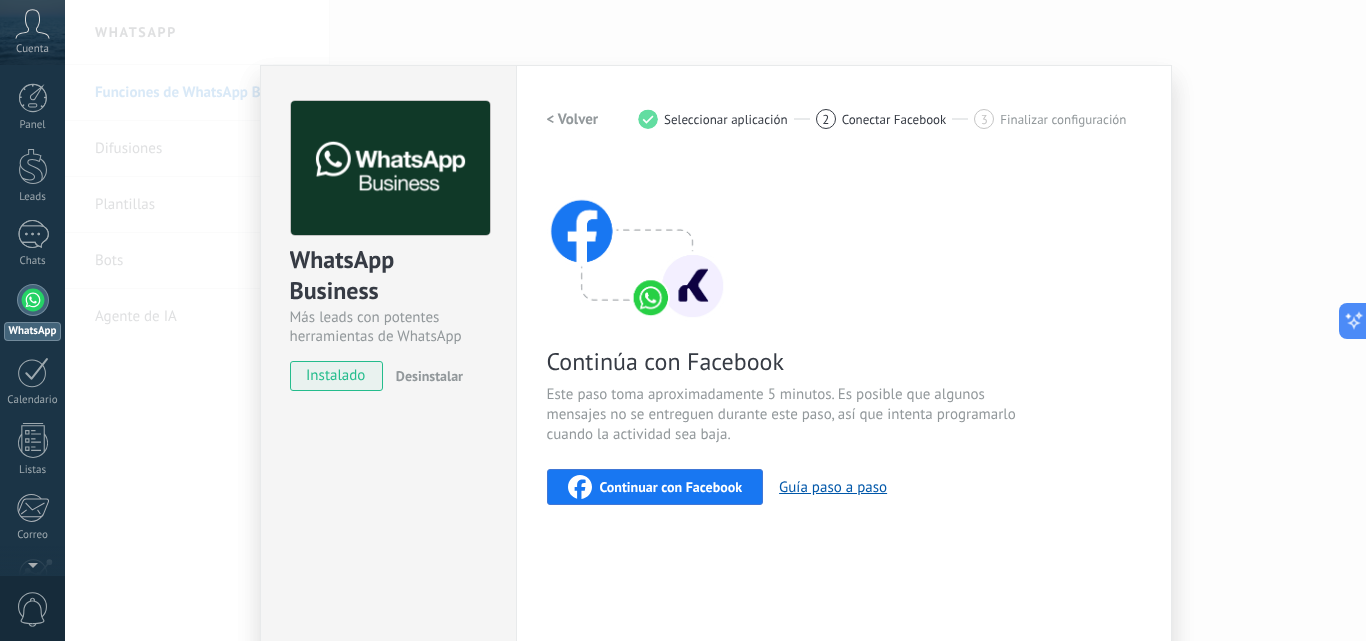 click on "< Volver 1 Seleccionar aplicación 2 Conectar Facebook  3 Finalizar configuración" at bounding box center (844, 119) 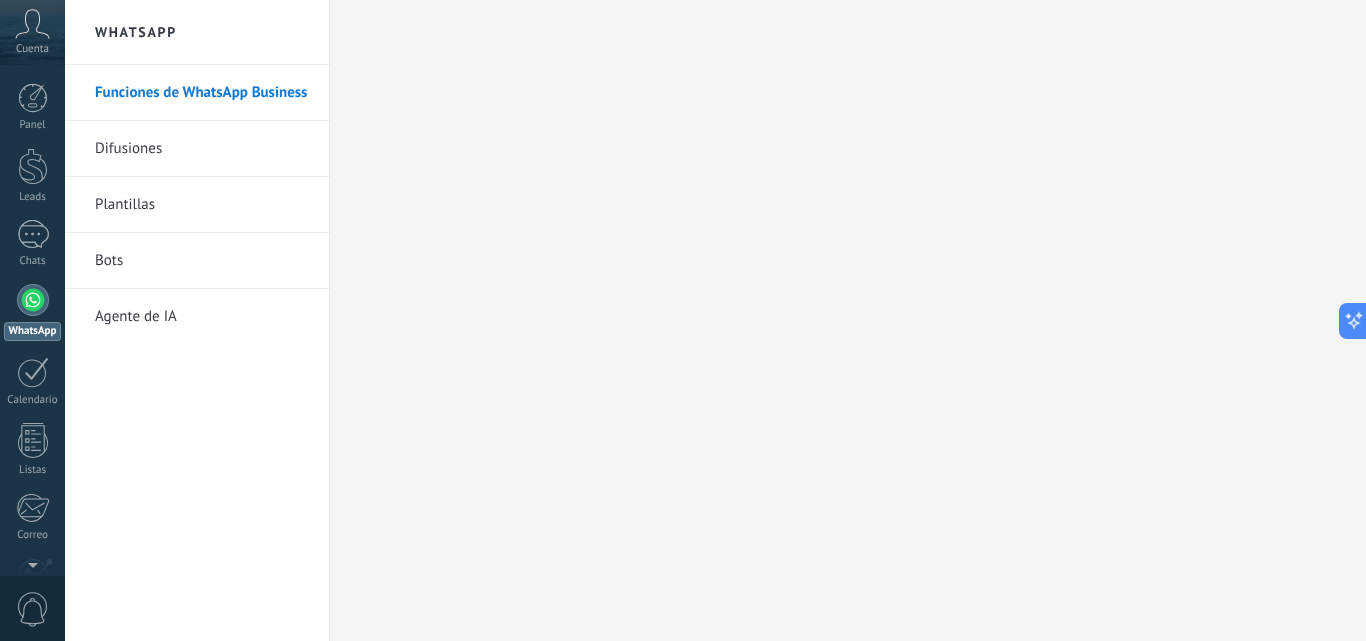 click on "Funciones de WhatsApp Business" at bounding box center (202, 93) 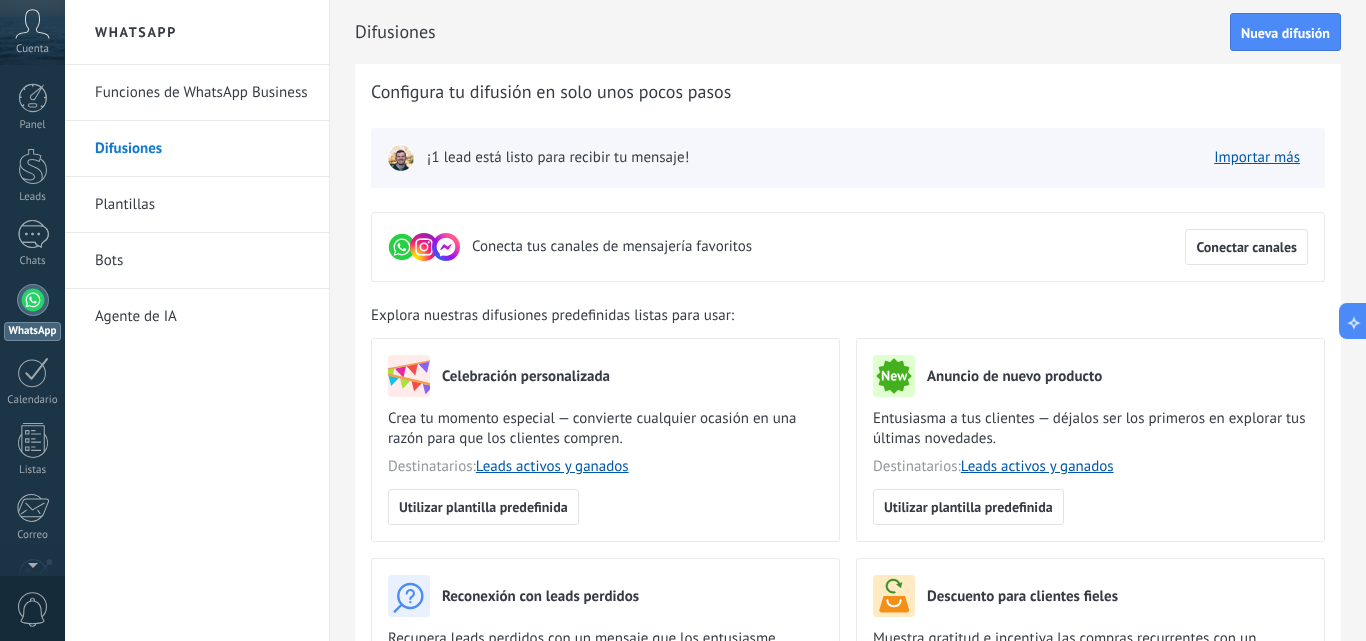 click on "Funciones de WhatsApp Business" at bounding box center [202, 93] 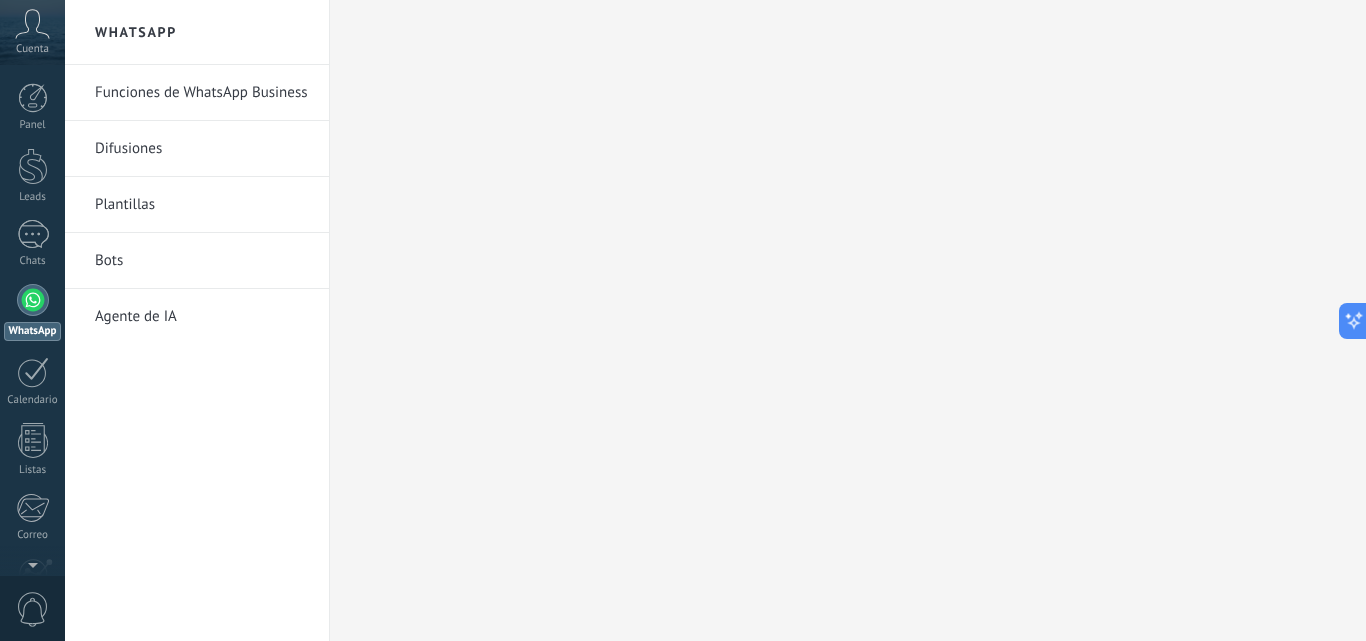drag, startPoint x: 218, startPoint y: 91, endPoint x: 798, endPoint y: 206, distance: 591.29095 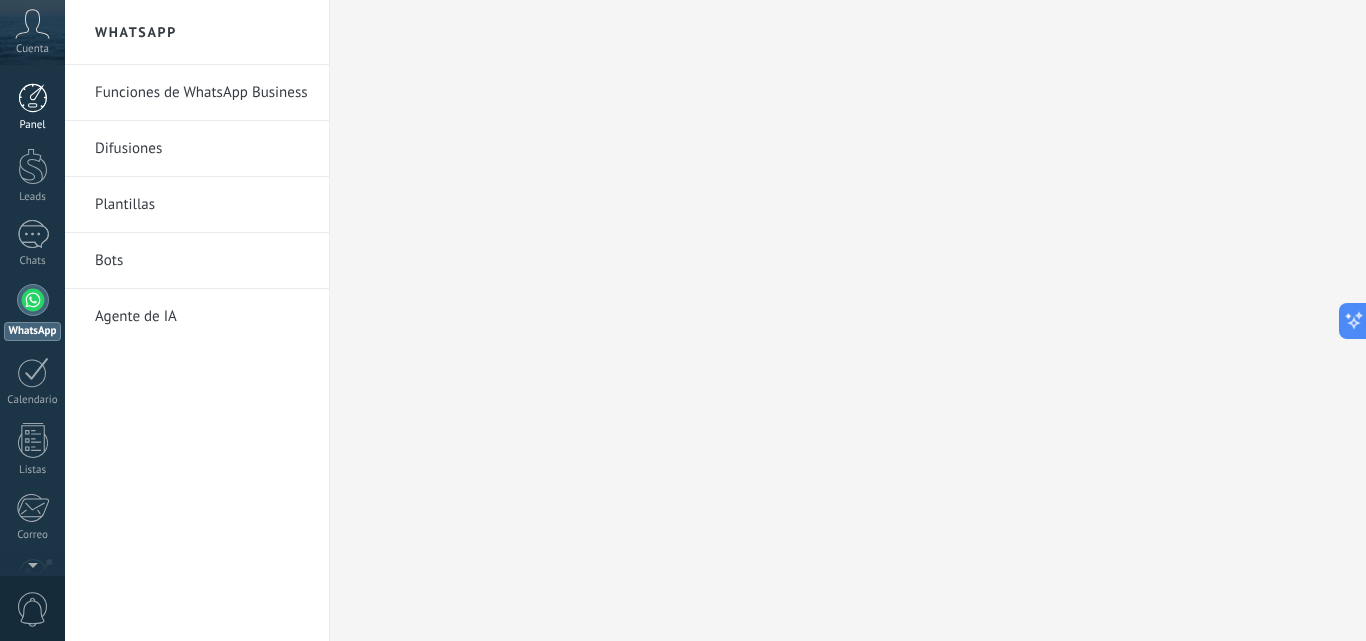 click at bounding box center [33, 98] 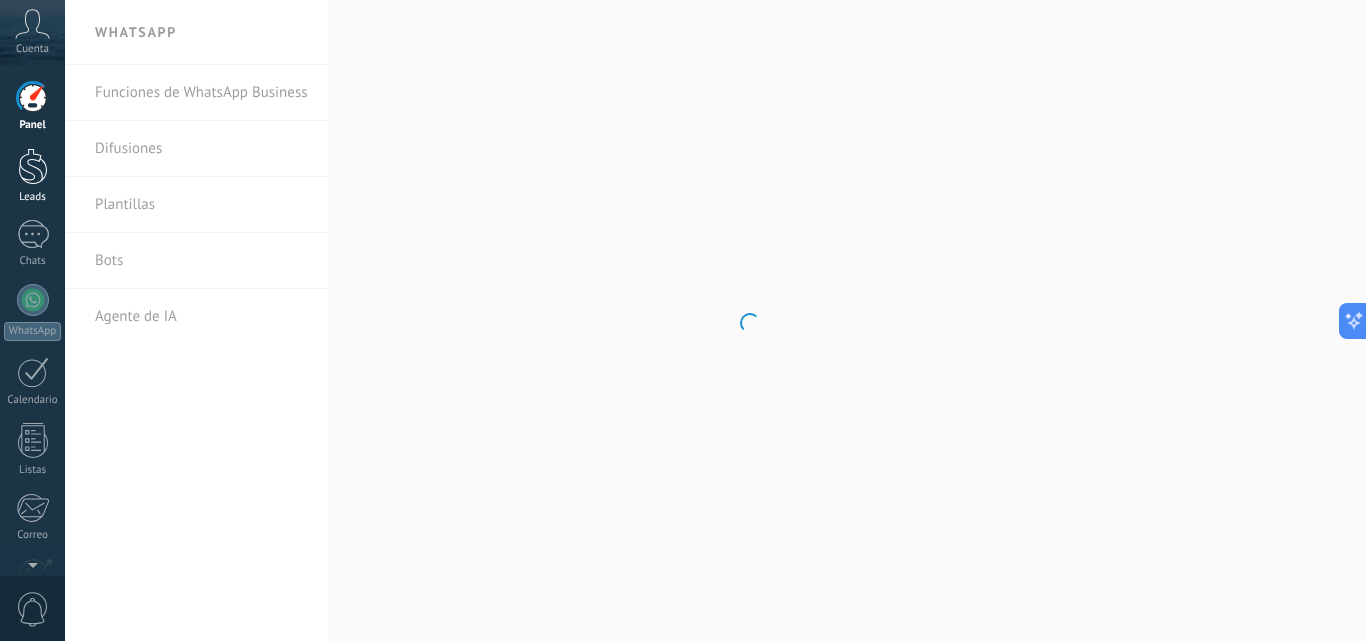 click at bounding box center (33, 166) 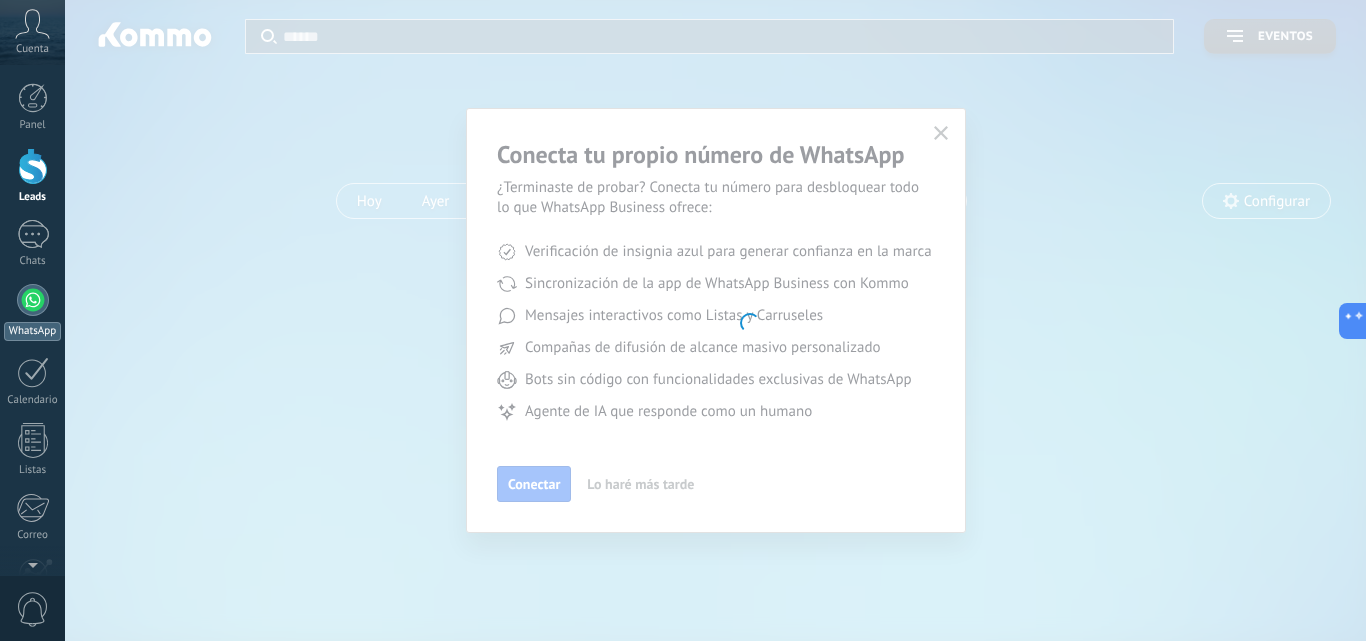 click on "WhatsApp" at bounding box center (32, 312) 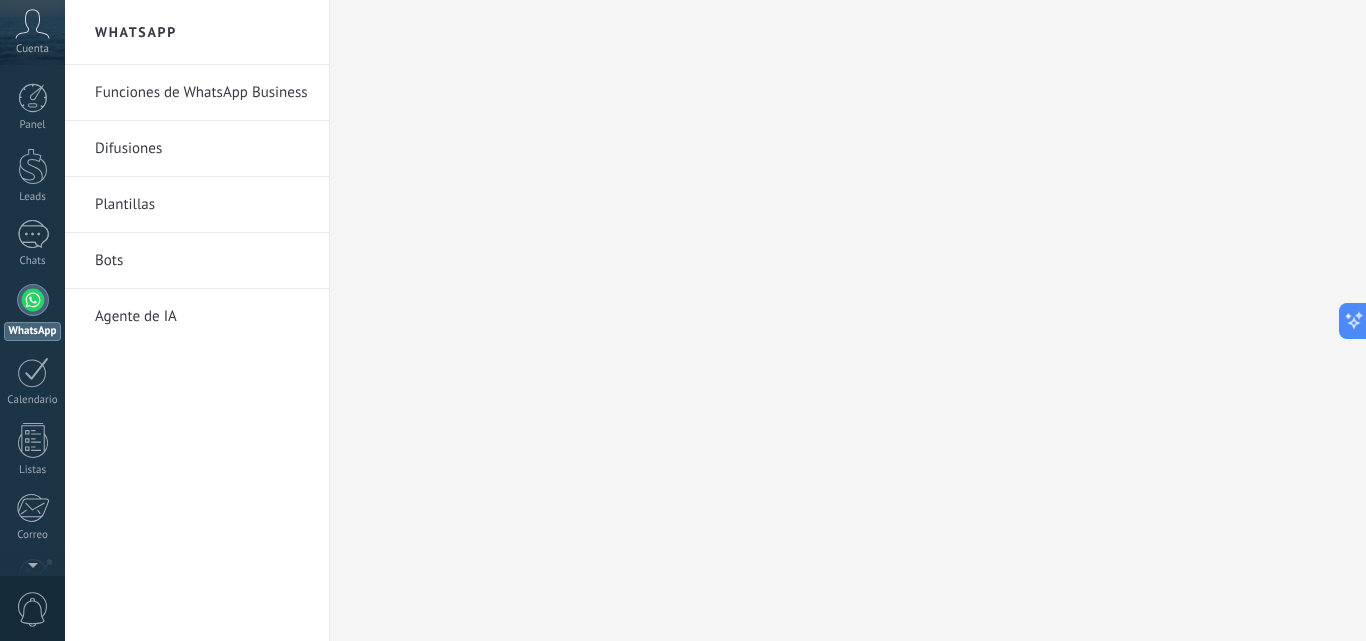 drag, startPoint x: 23, startPoint y: 305, endPoint x: 198, endPoint y: 103, distance: 267.26205 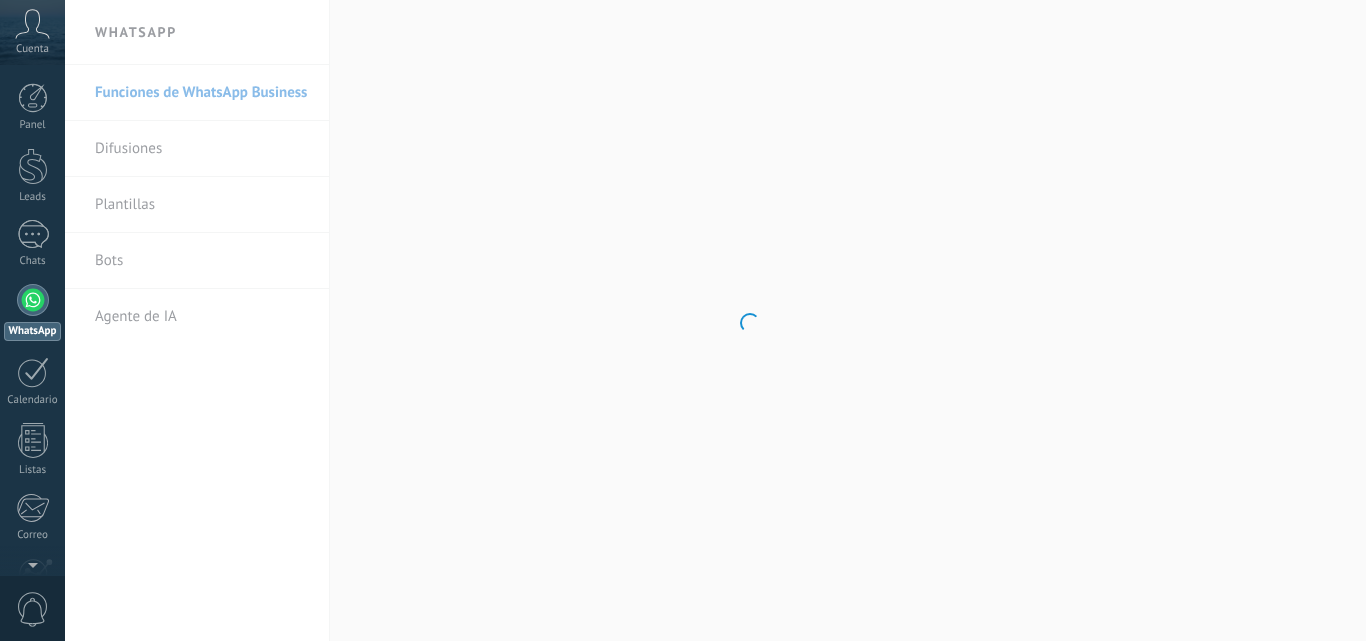 scroll, scrollTop: 0, scrollLeft: 0, axis: both 